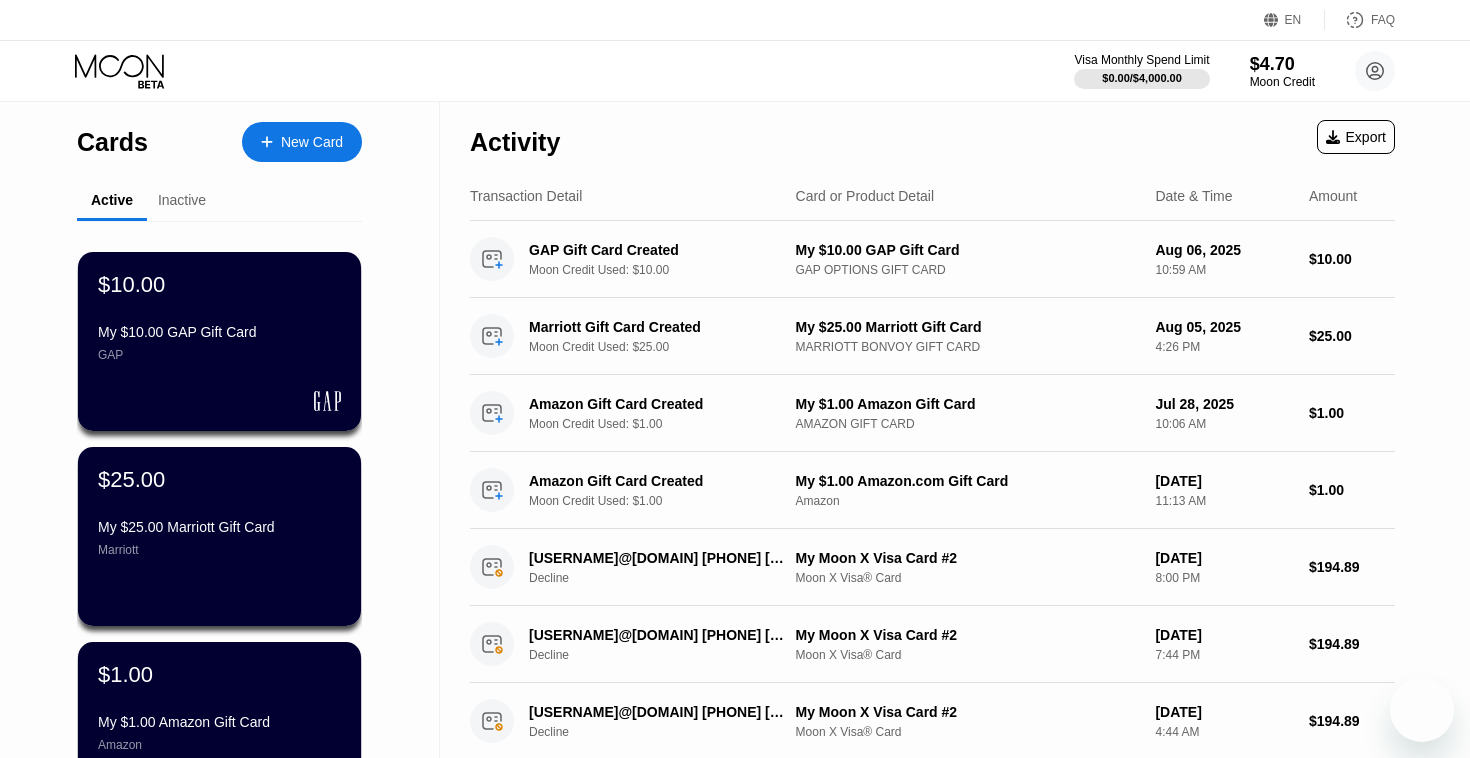 scroll, scrollTop: 0, scrollLeft: 0, axis: both 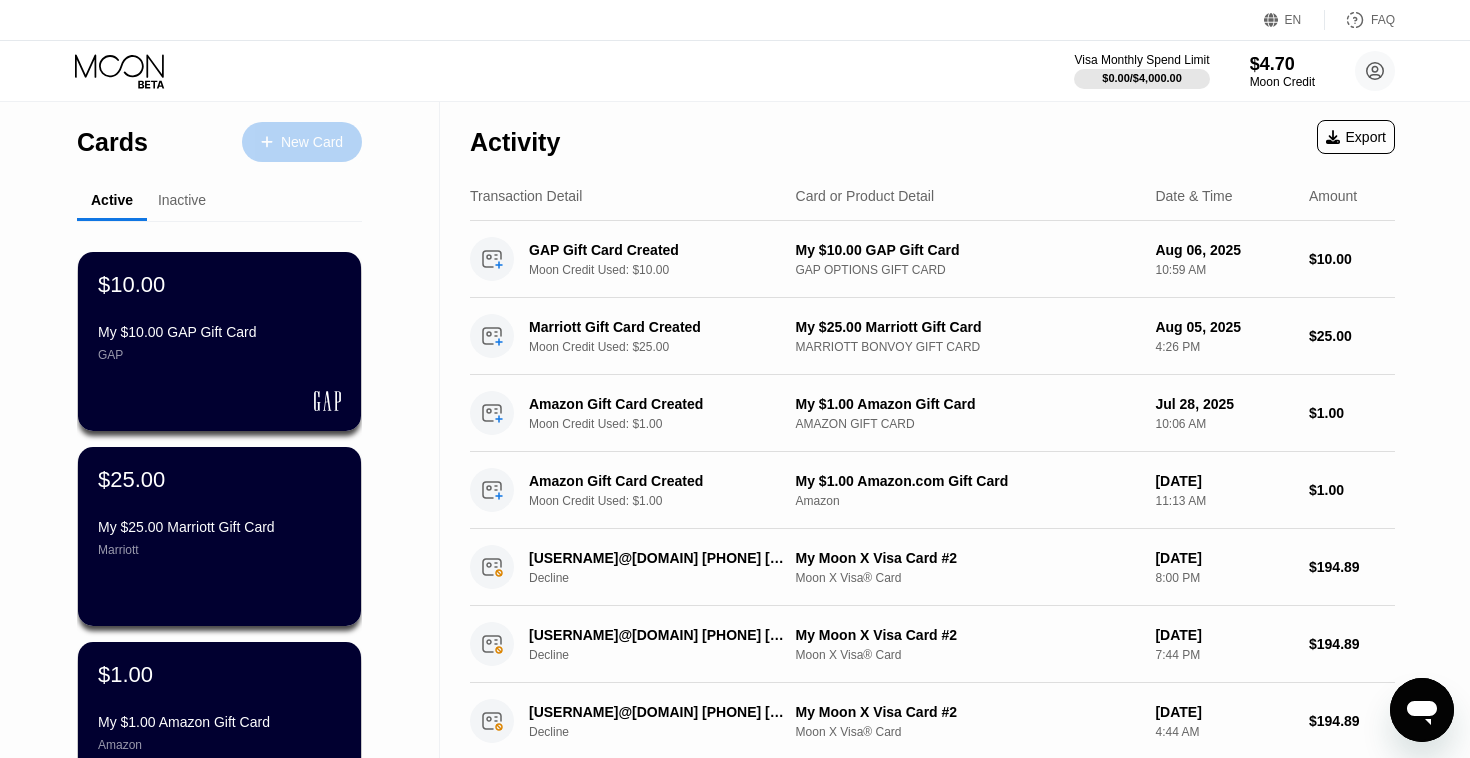 click on "New Card" at bounding box center [302, 142] 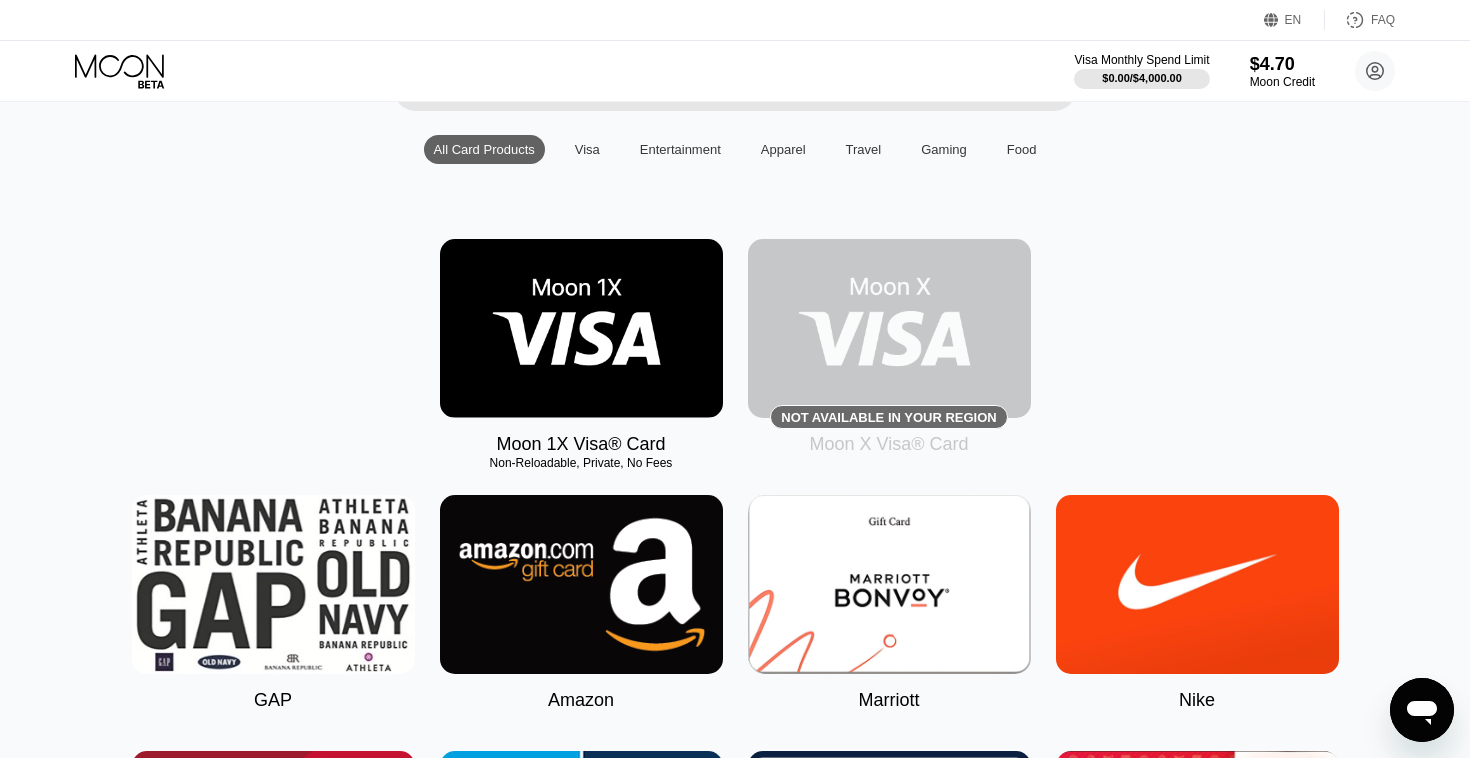 scroll, scrollTop: 258, scrollLeft: 0, axis: vertical 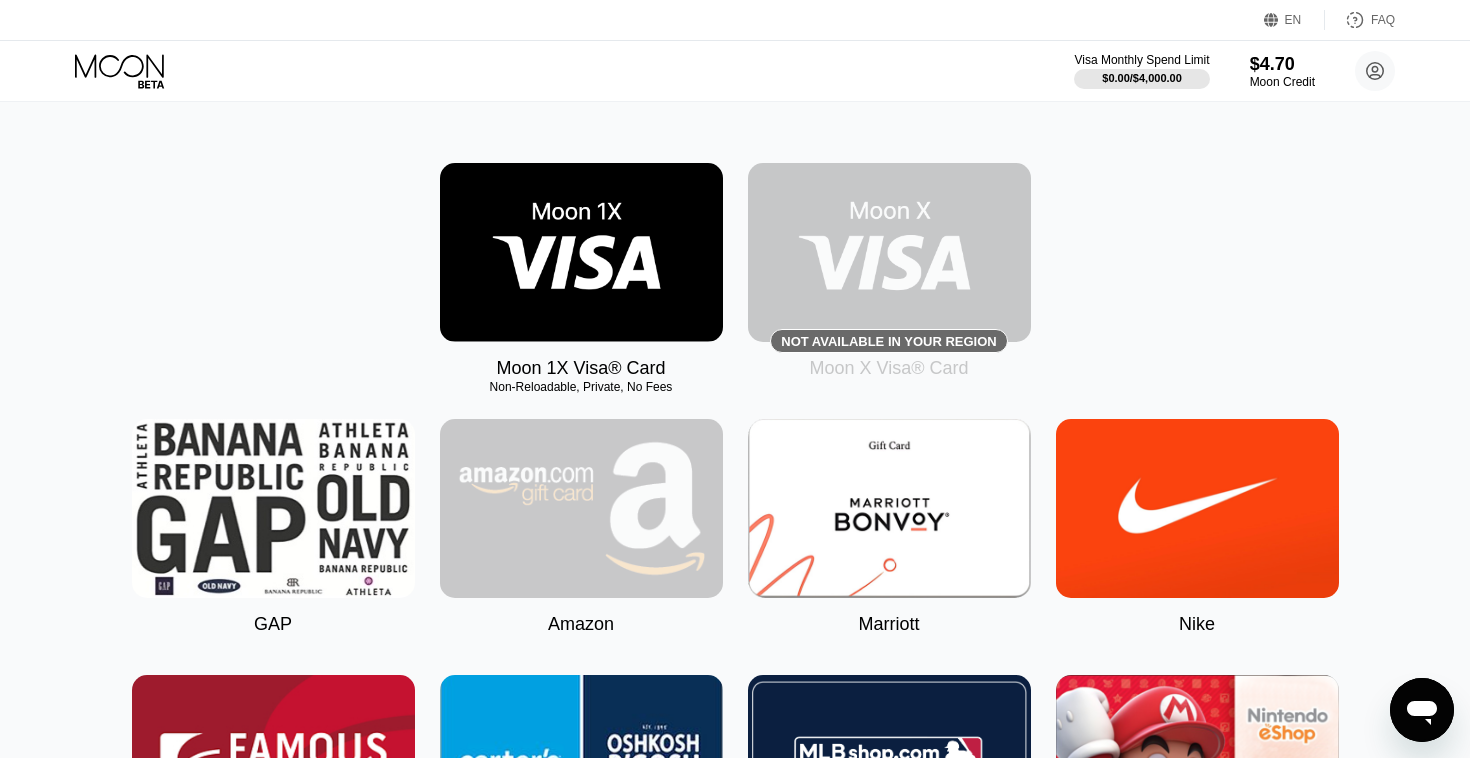 click at bounding box center (581, 508) 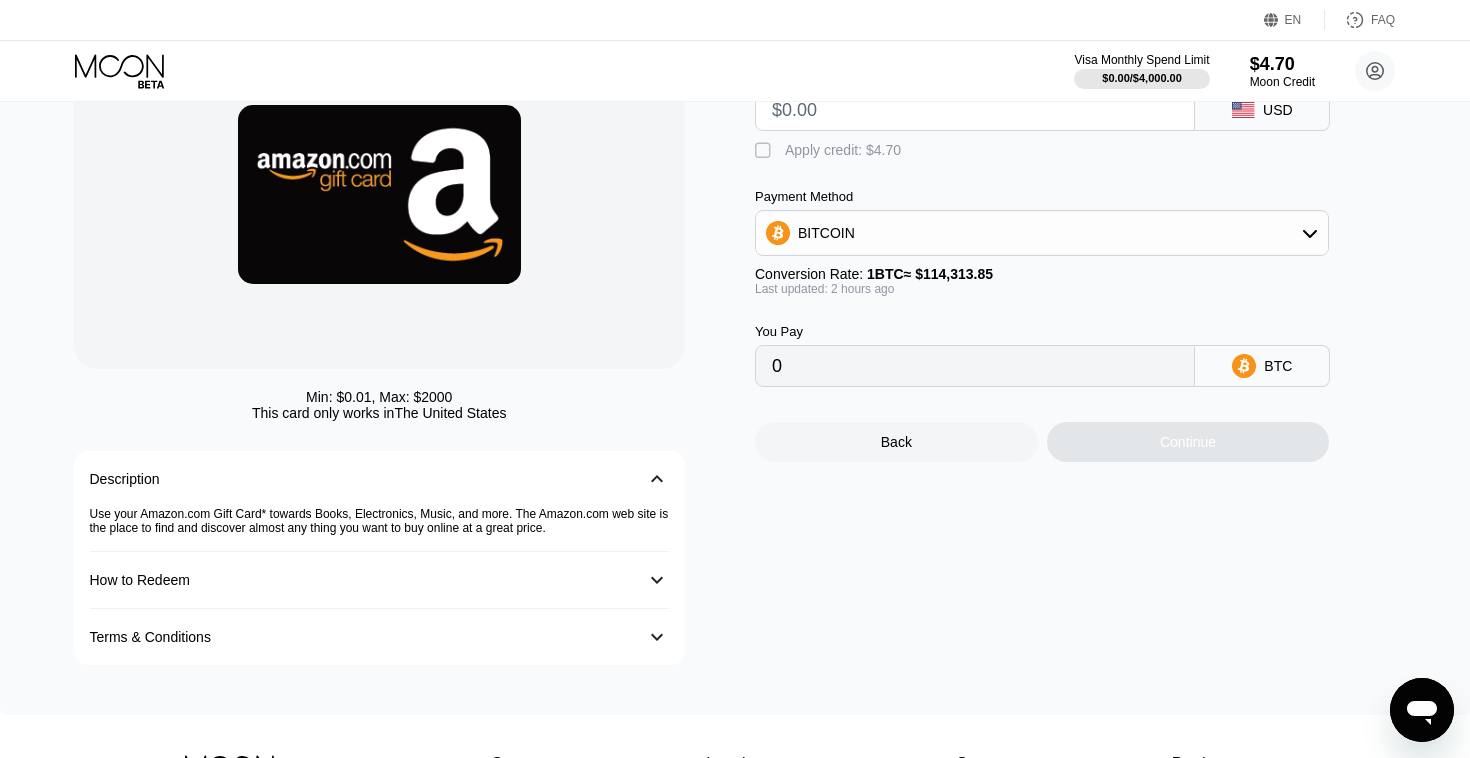 scroll, scrollTop: 223, scrollLeft: 0, axis: vertical 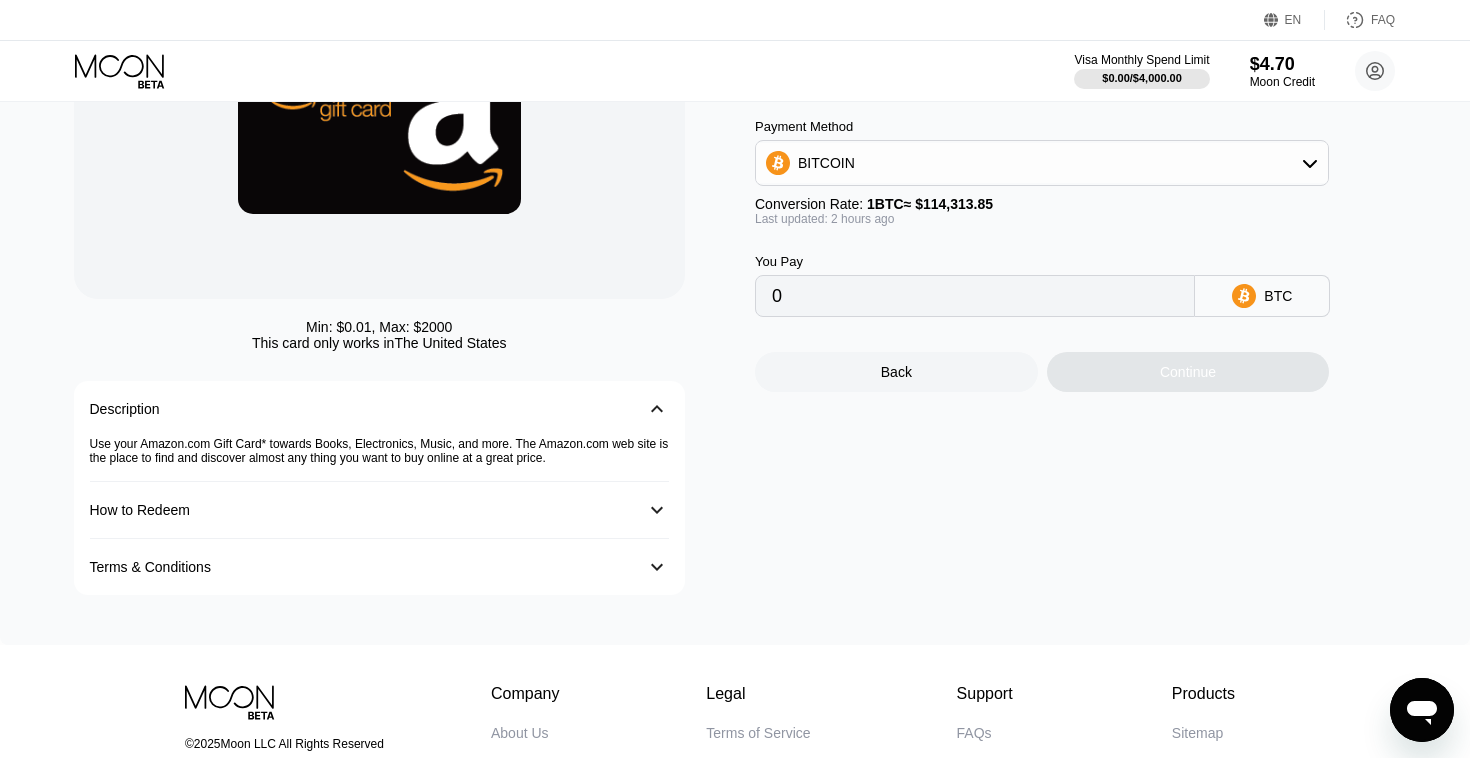 click on "How to Redeem 󰅀" at bounding box center (380, 510) 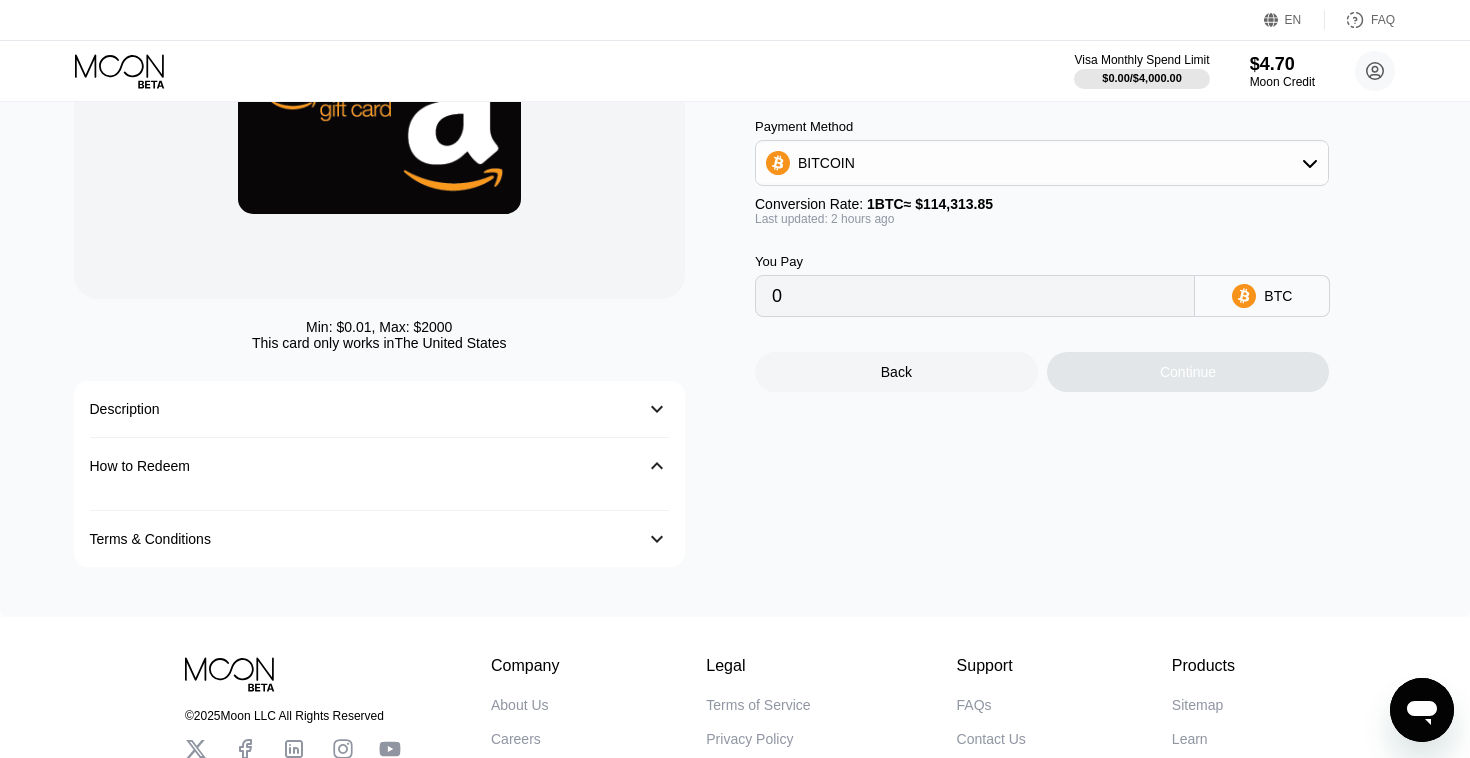 click on "Terms & Conditions" at bounding box center [360, 539] 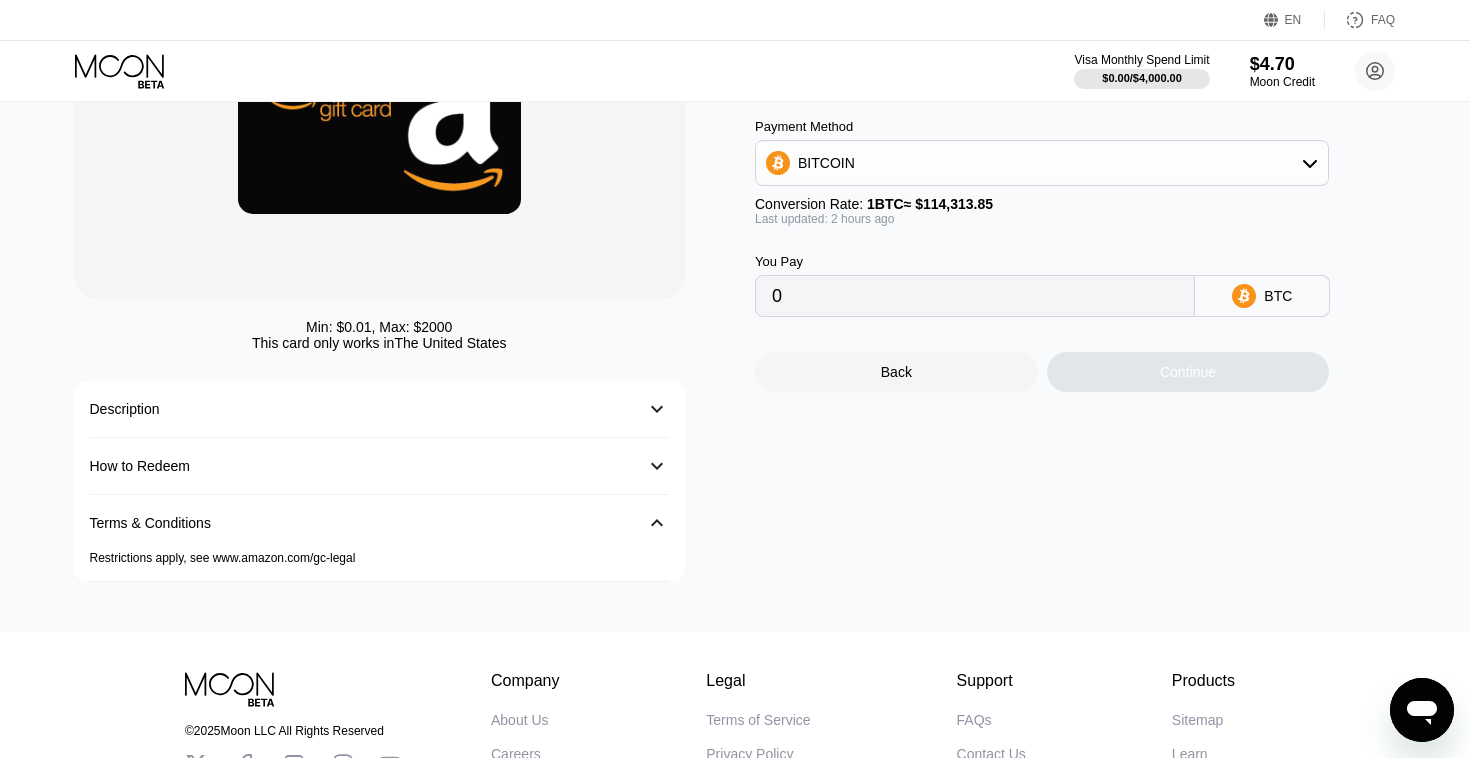 click on "How to Redeem 󰅀" at bounding box center (380, 466) 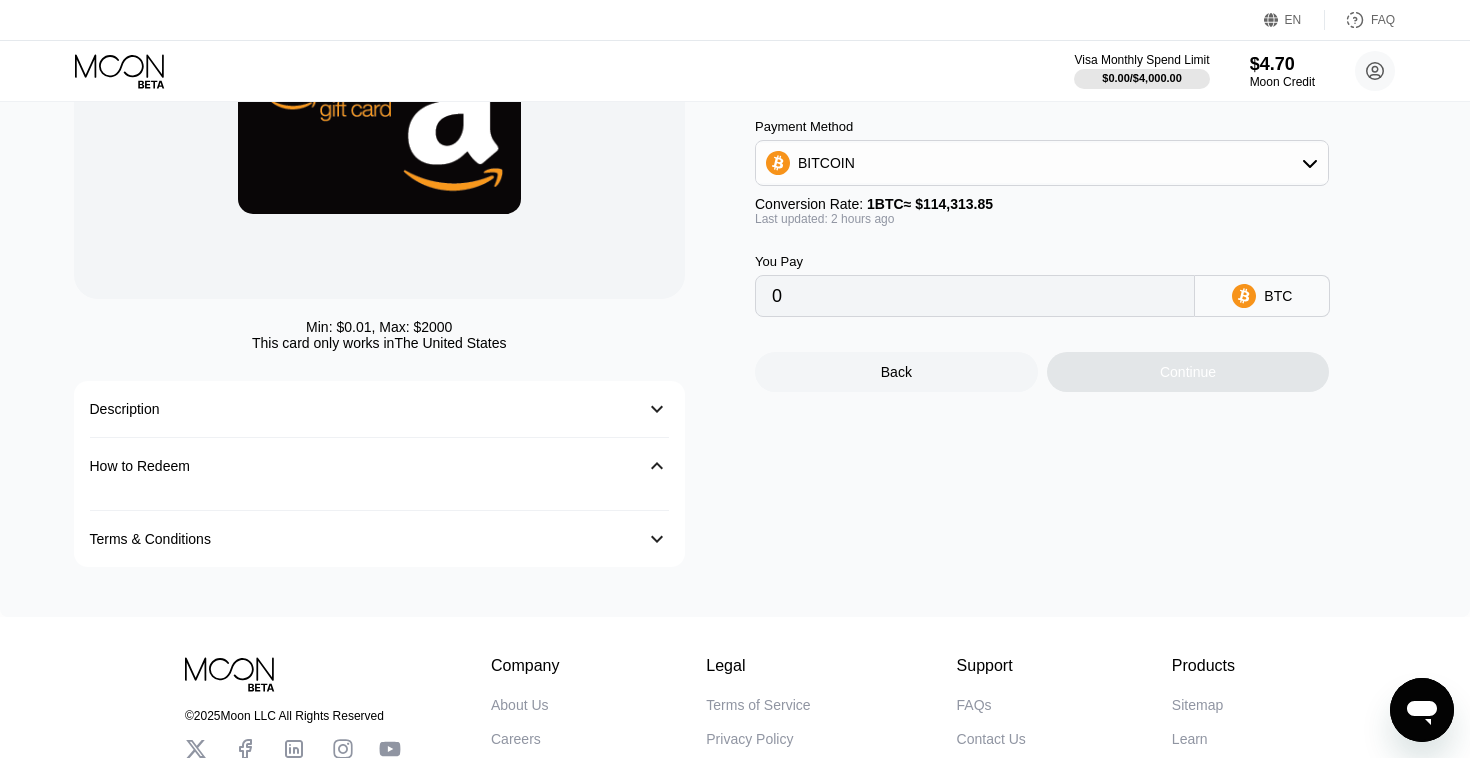 click on "Terms & Conditions 󰅀" at bounding box center (380, 539) 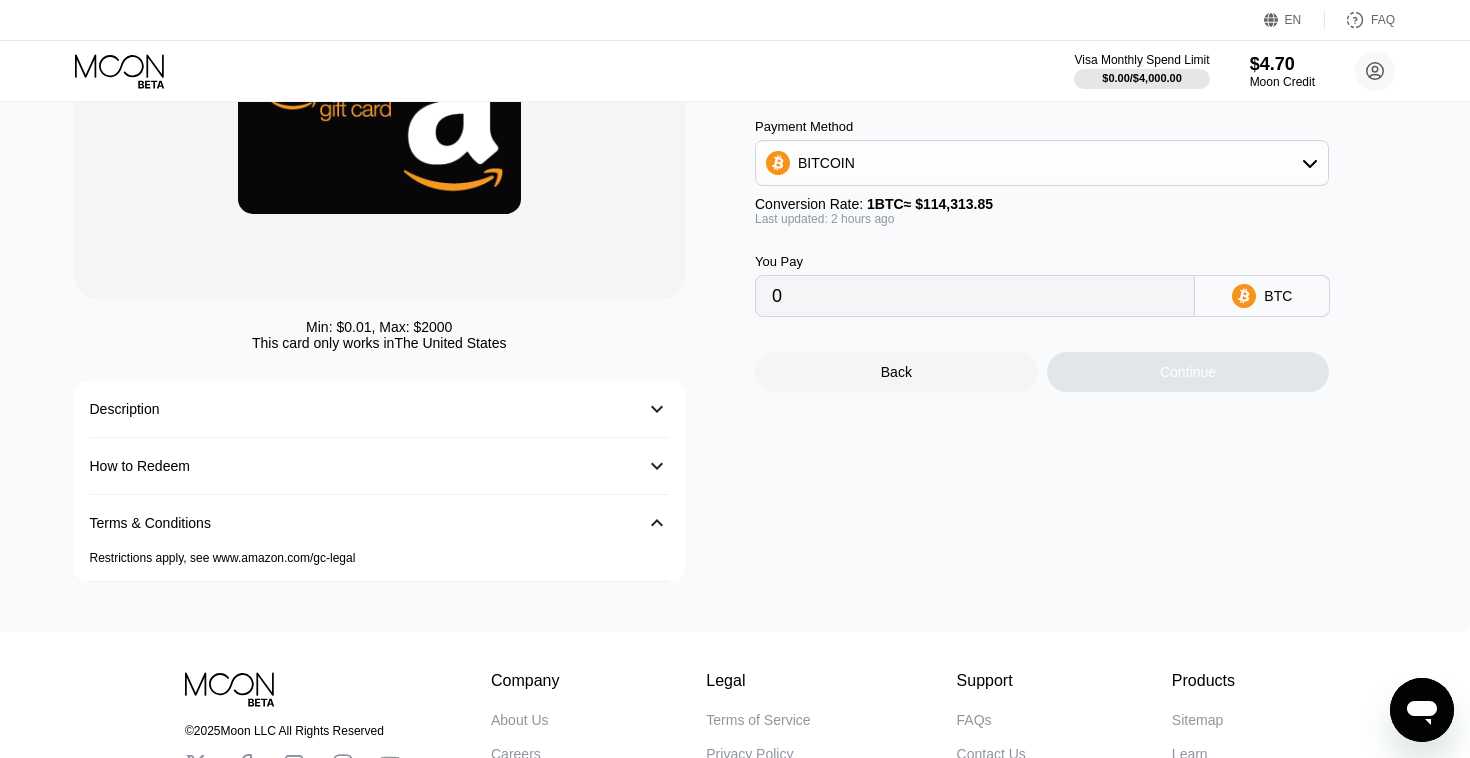 scroll, scrollTop: 0, scrollLeft: 0, axis: both 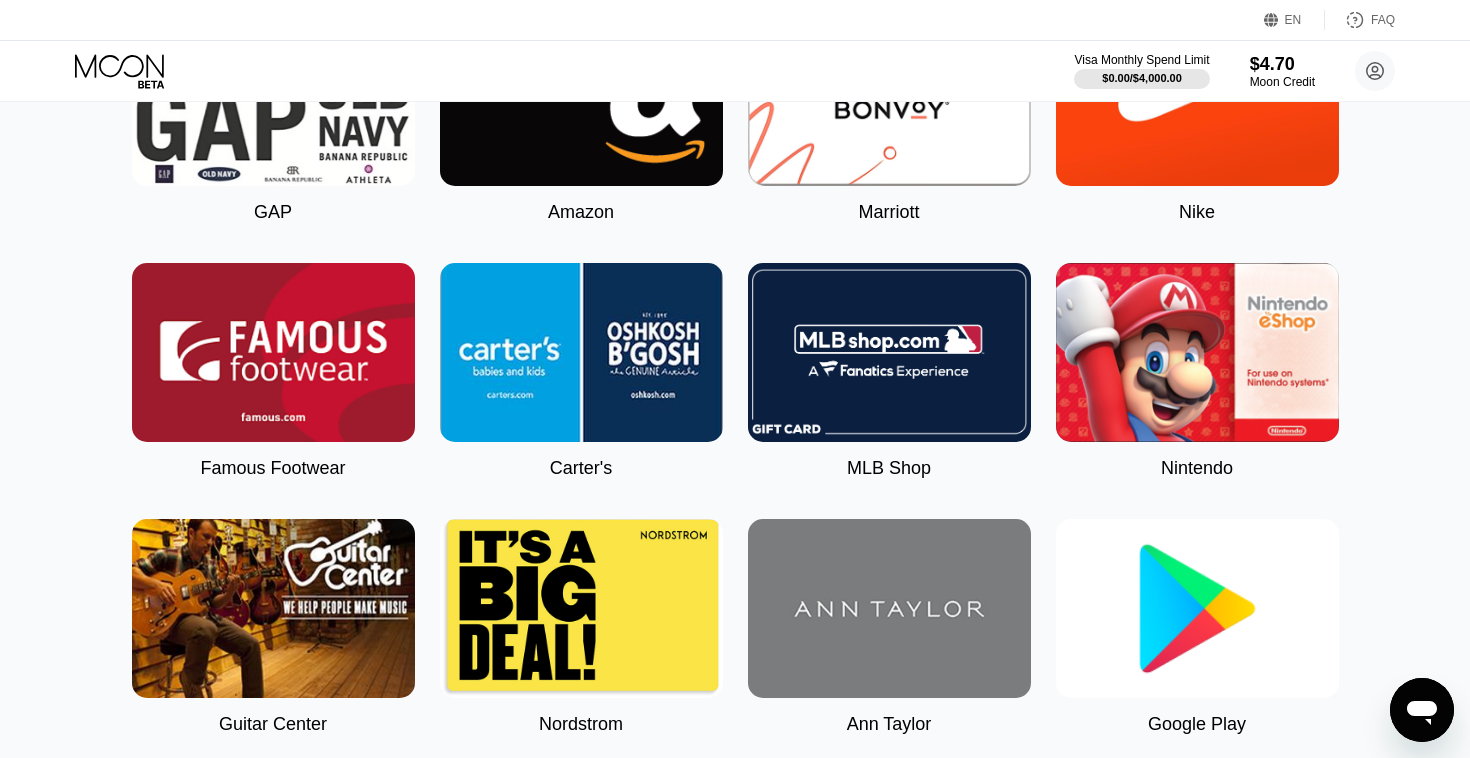 click at bounding box center [273, 352] 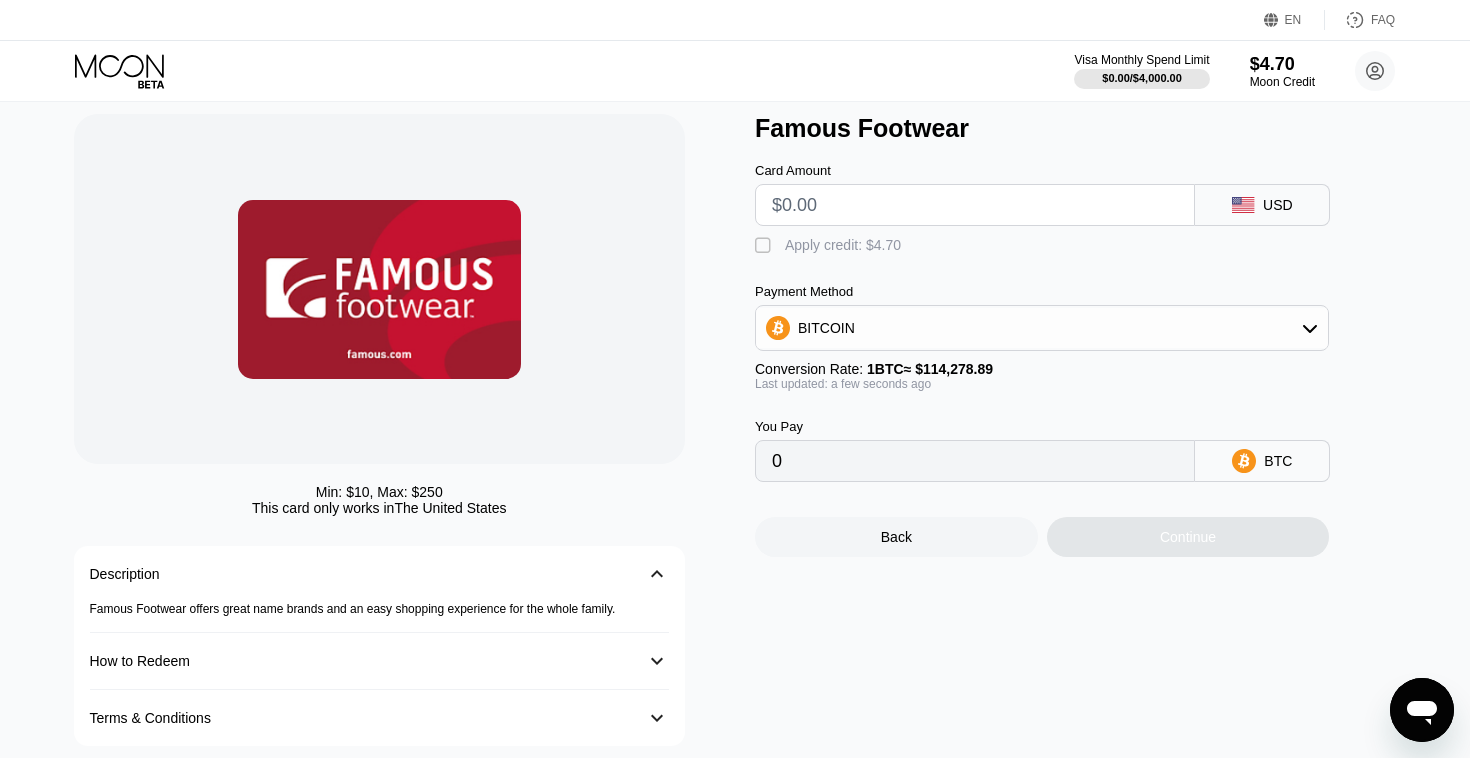 scroll, scrollTop: 0, scrollLeft: 0, axis: both 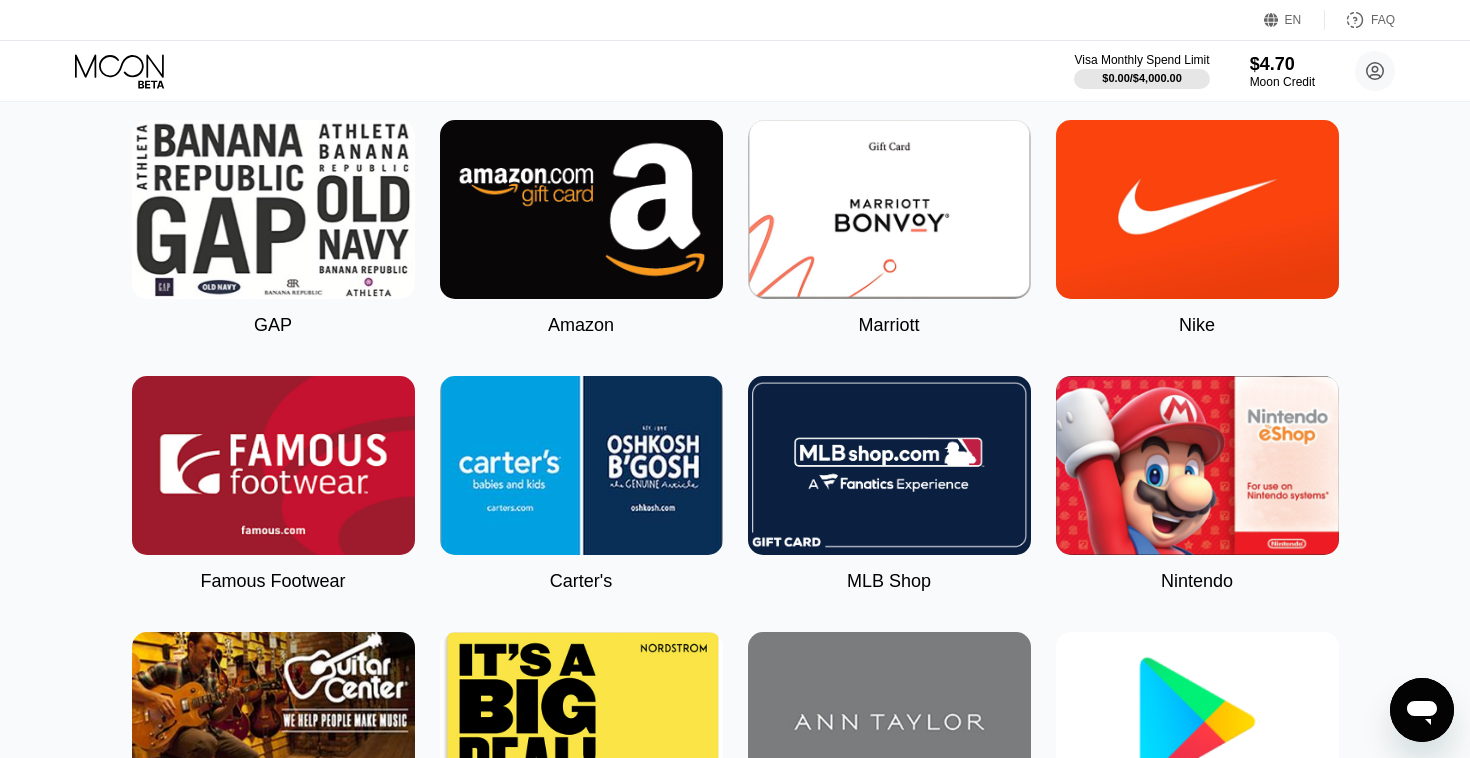 click at bounding box center (581, 209) 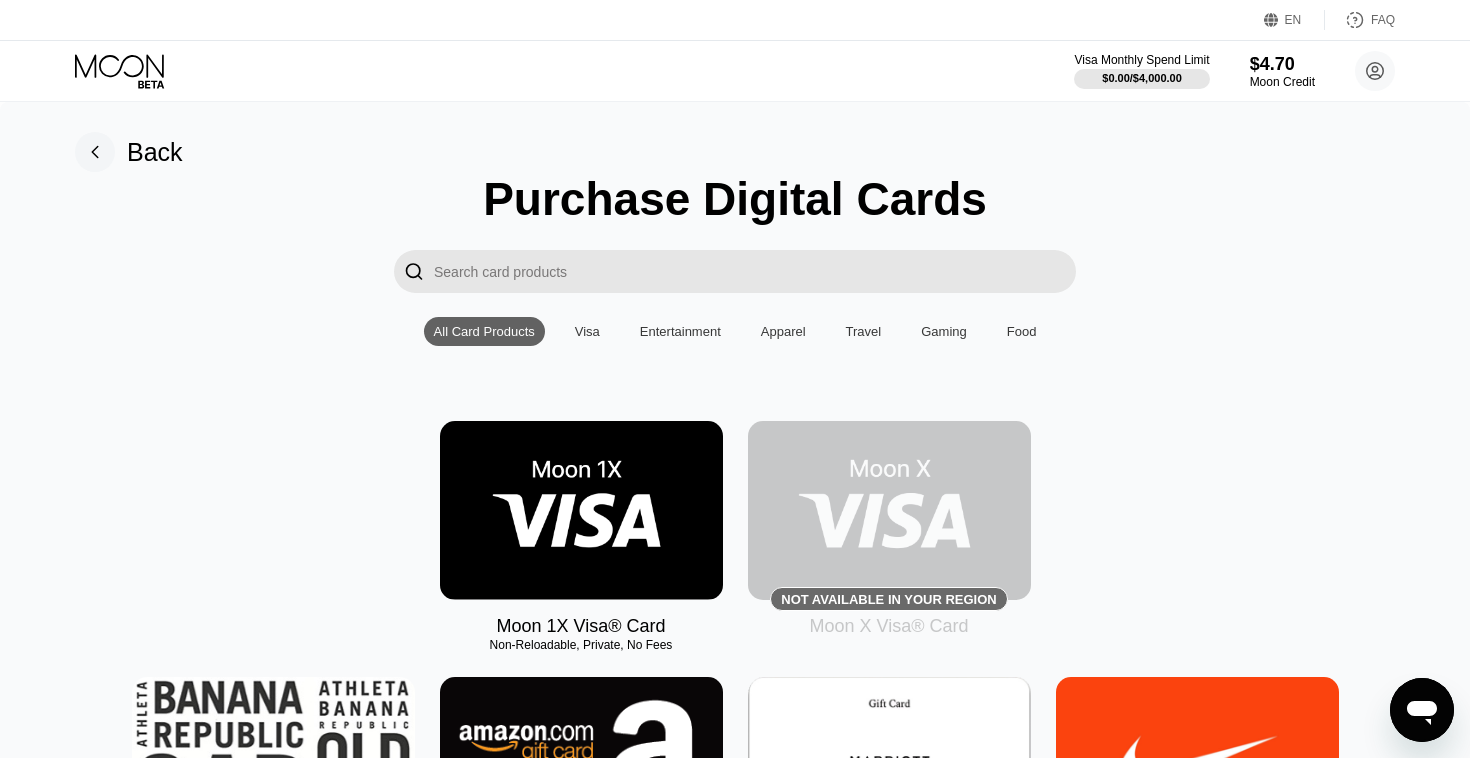 scroll, scrollTop: 0, scrollLeft: 0, axis: both 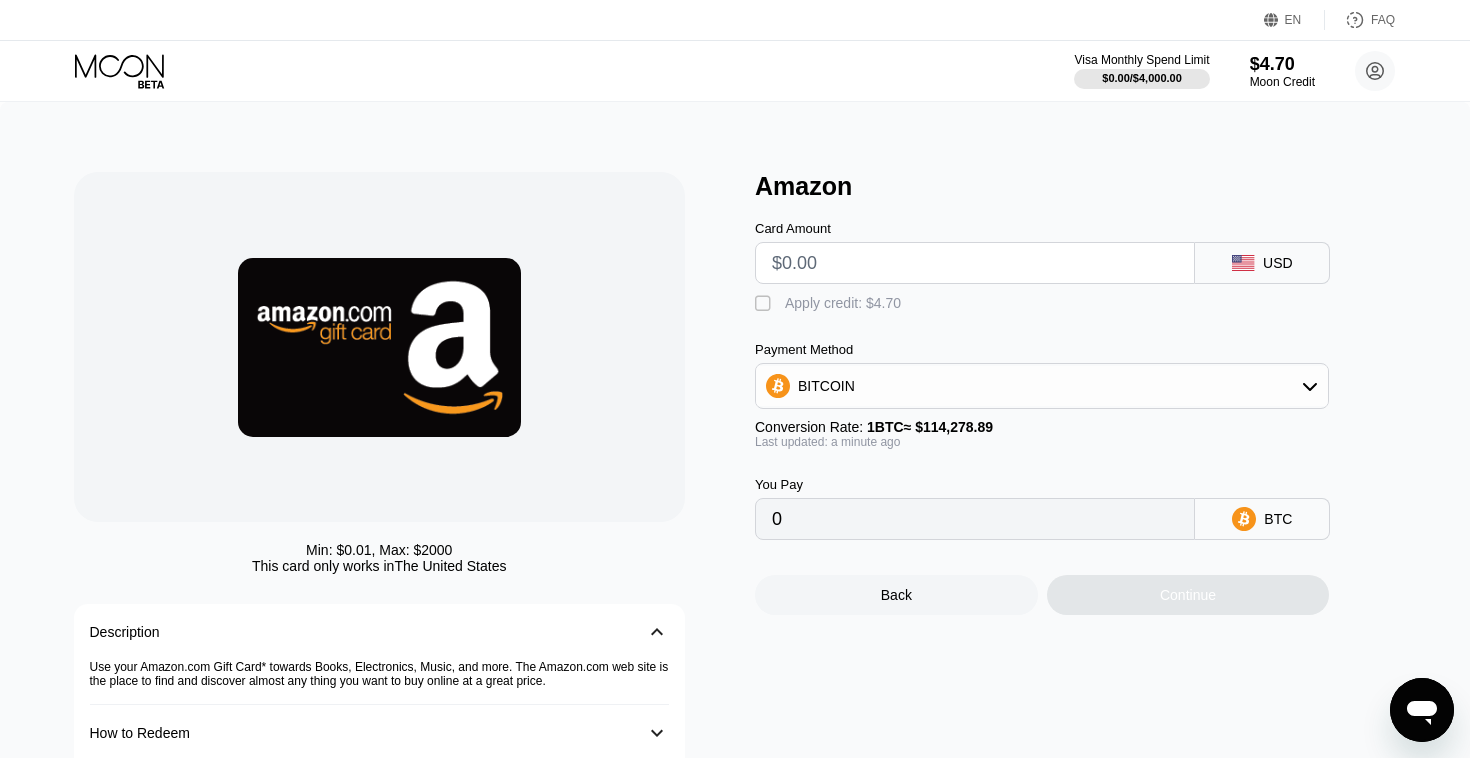 click at bounding box center [975, 263] 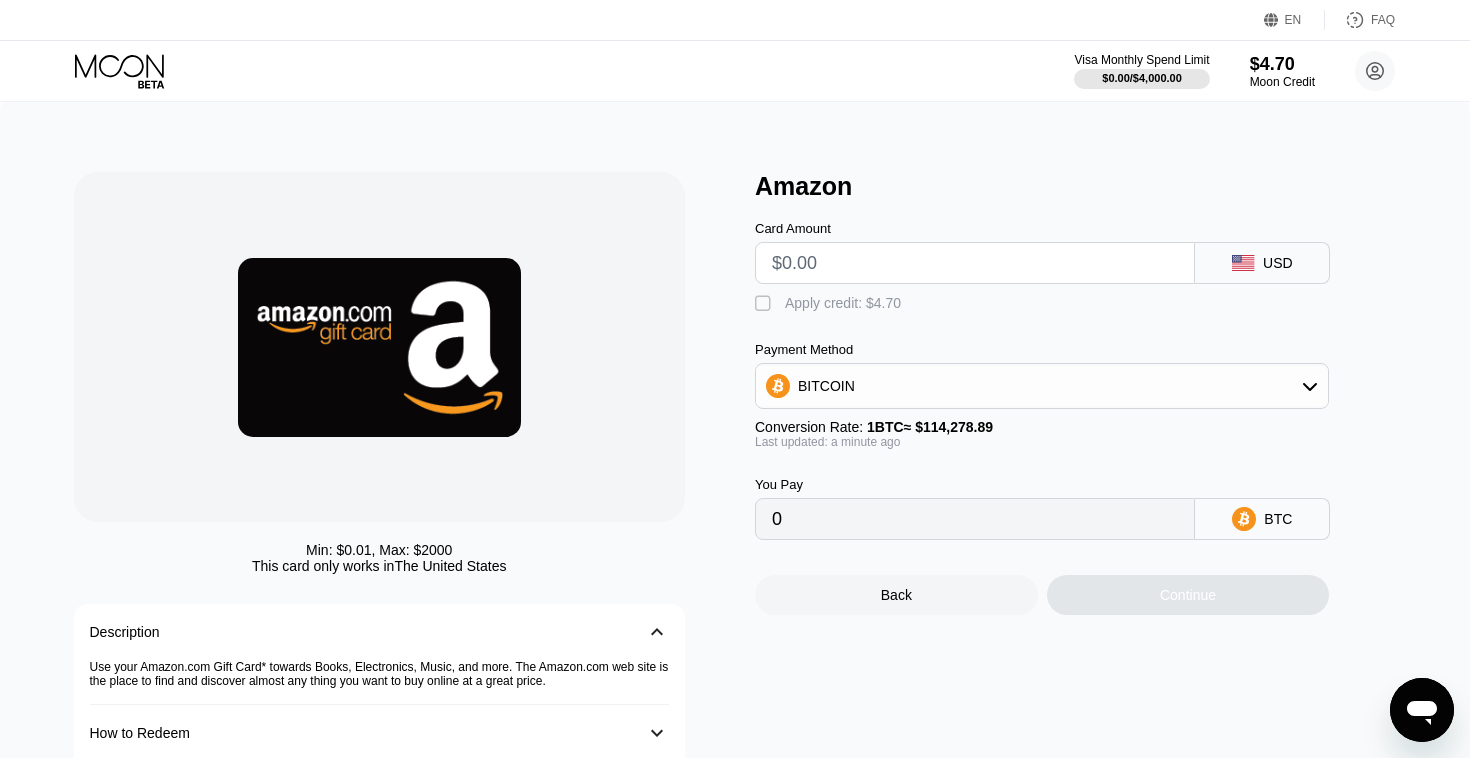 type on "$1" 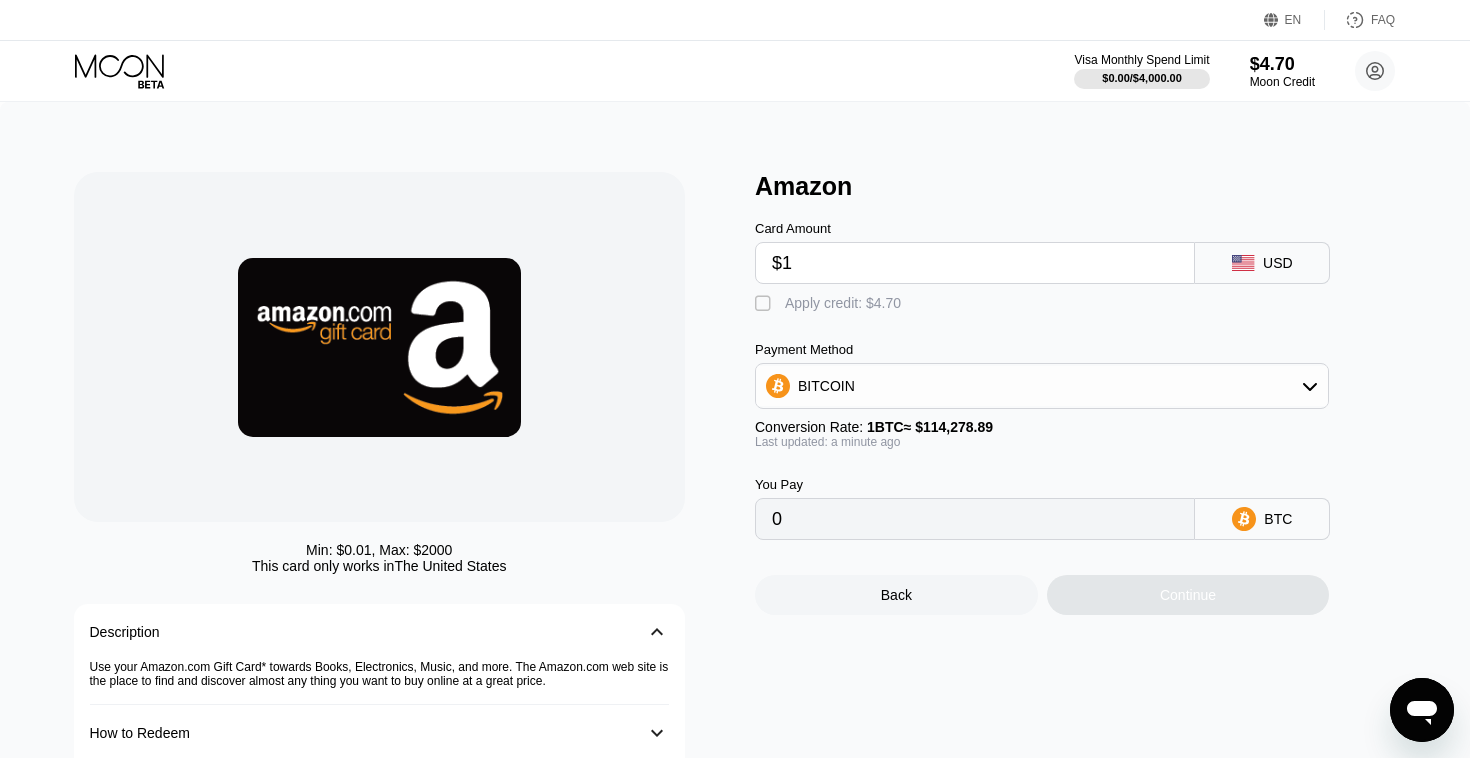 type on "0.00000876" 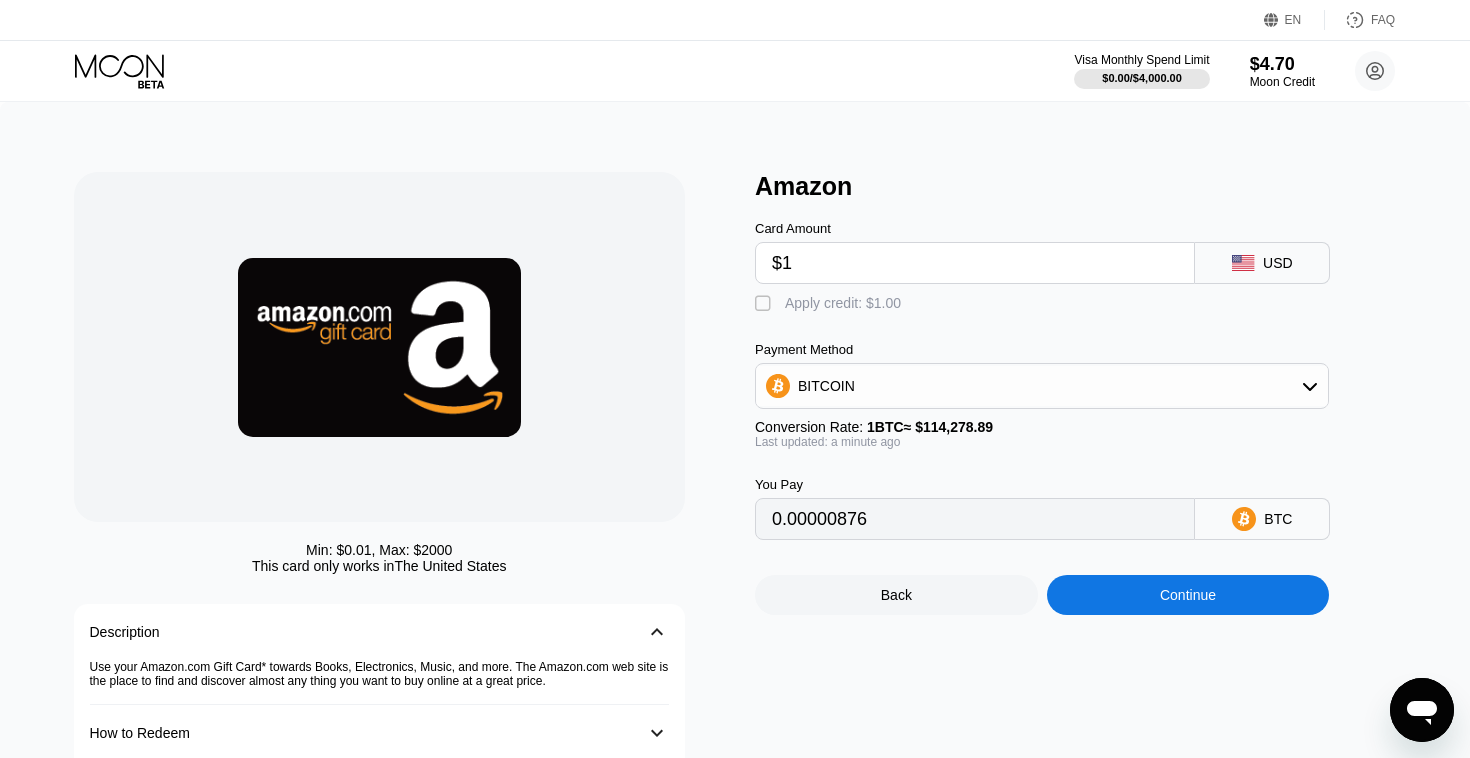 type on "$1" 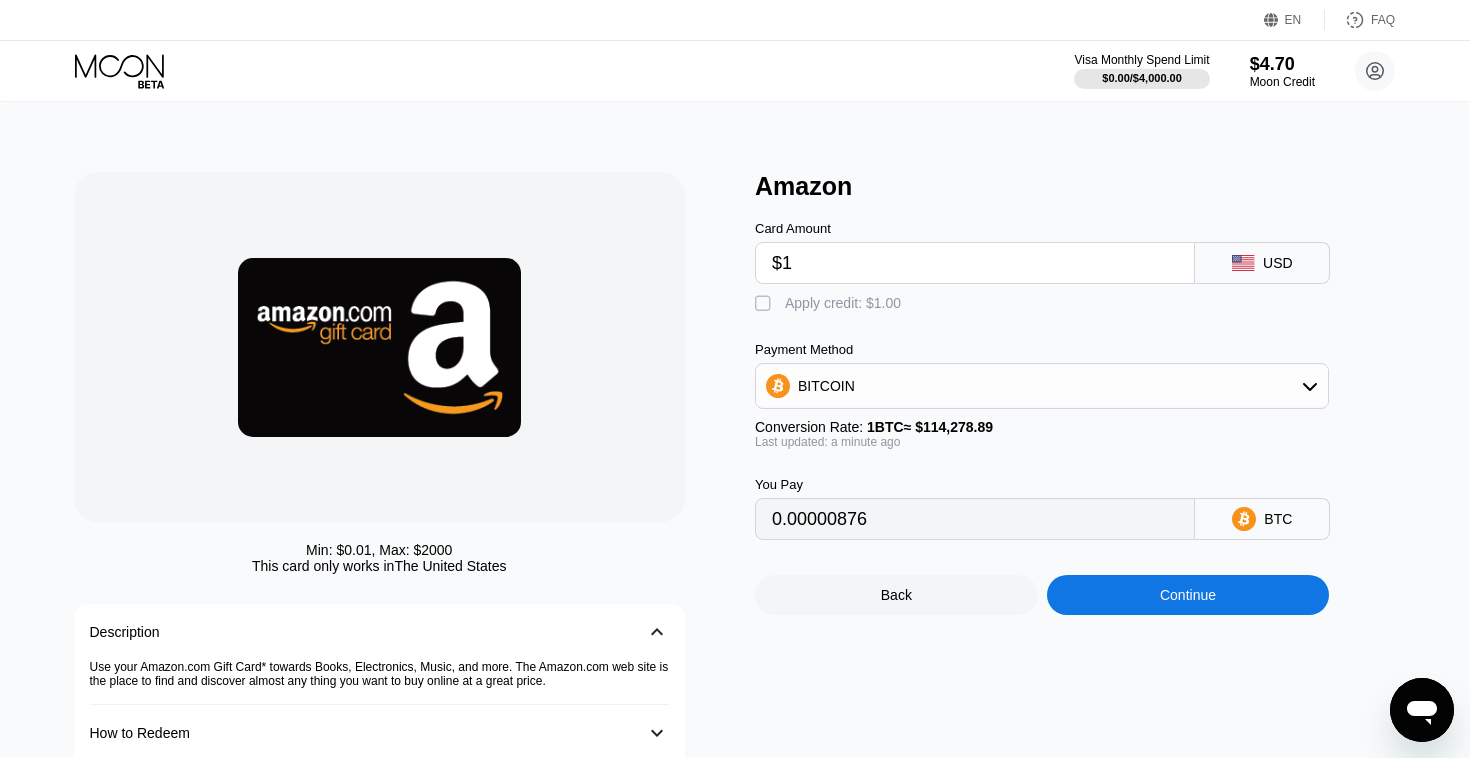 type on "0" 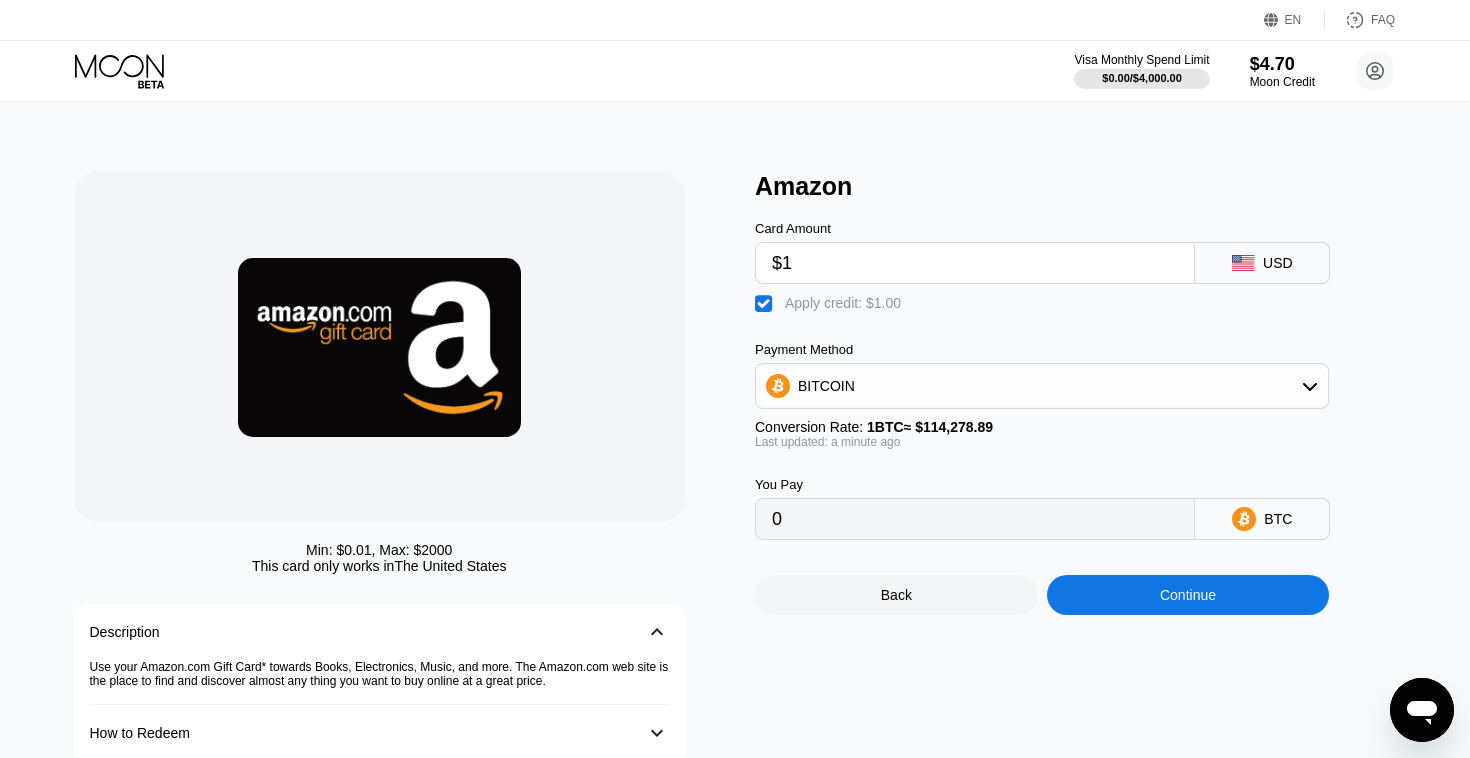 click on "Continue" at bounding box center (1188, 595) 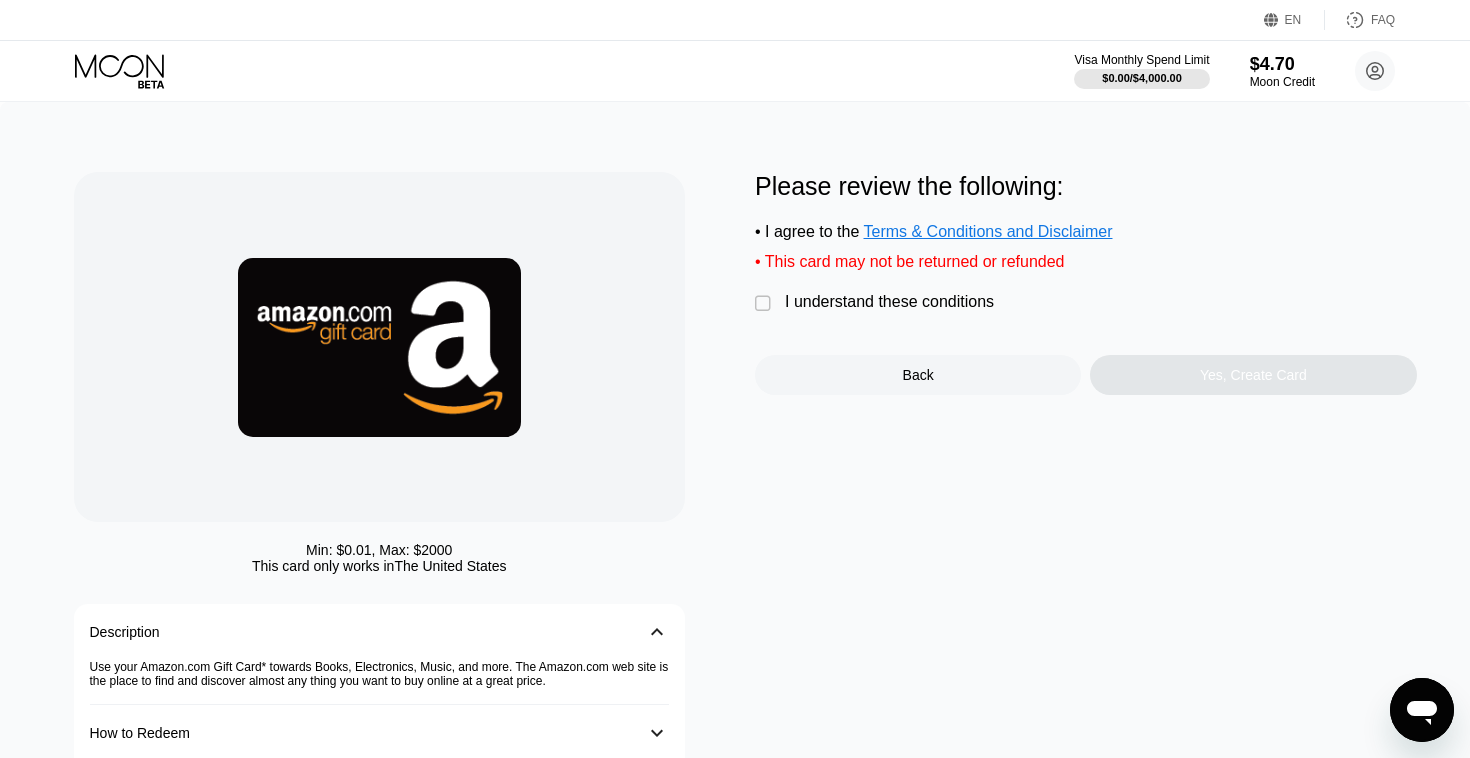 click on "" at bounding box center (765, 304) 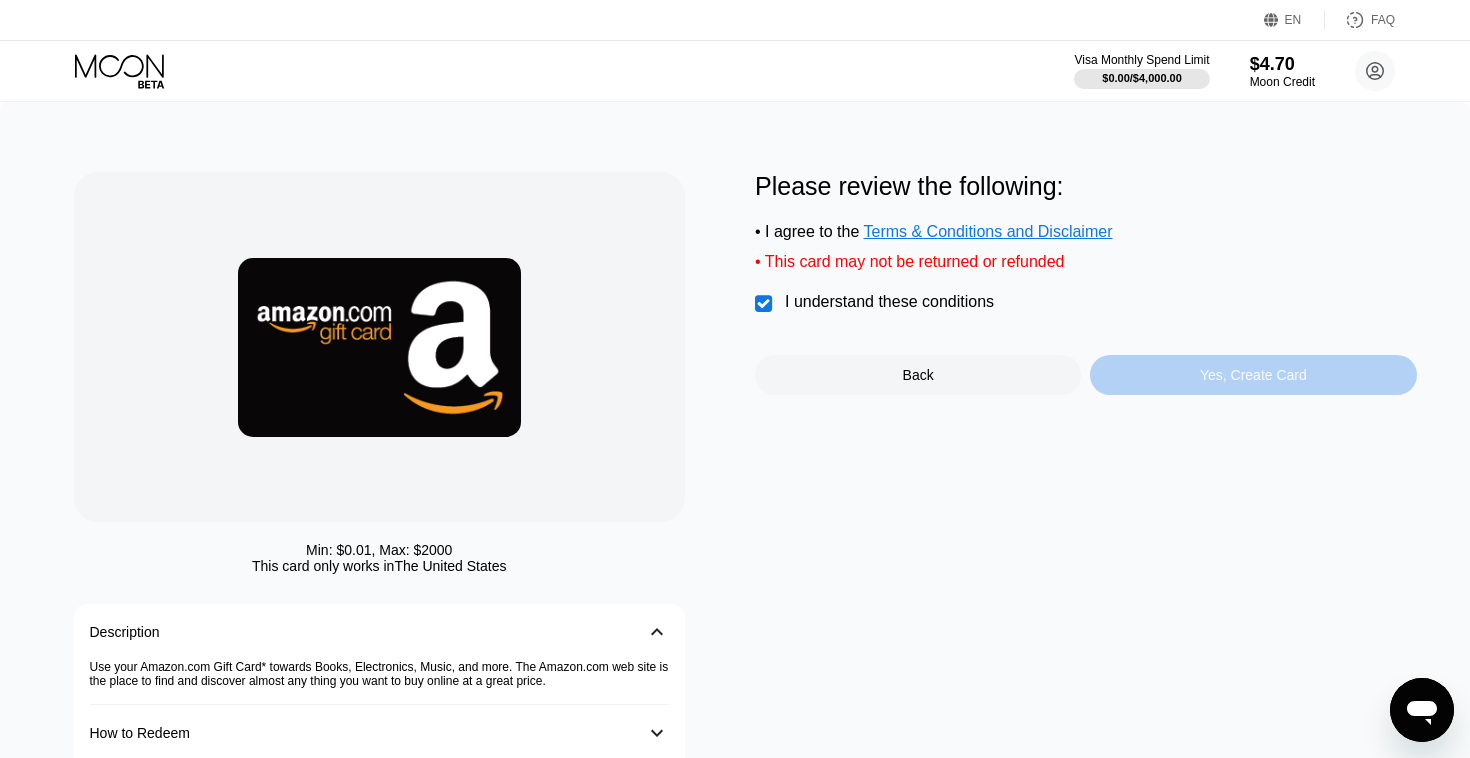 click on "Yes, Create Card" at bounding box center (1253, 375) 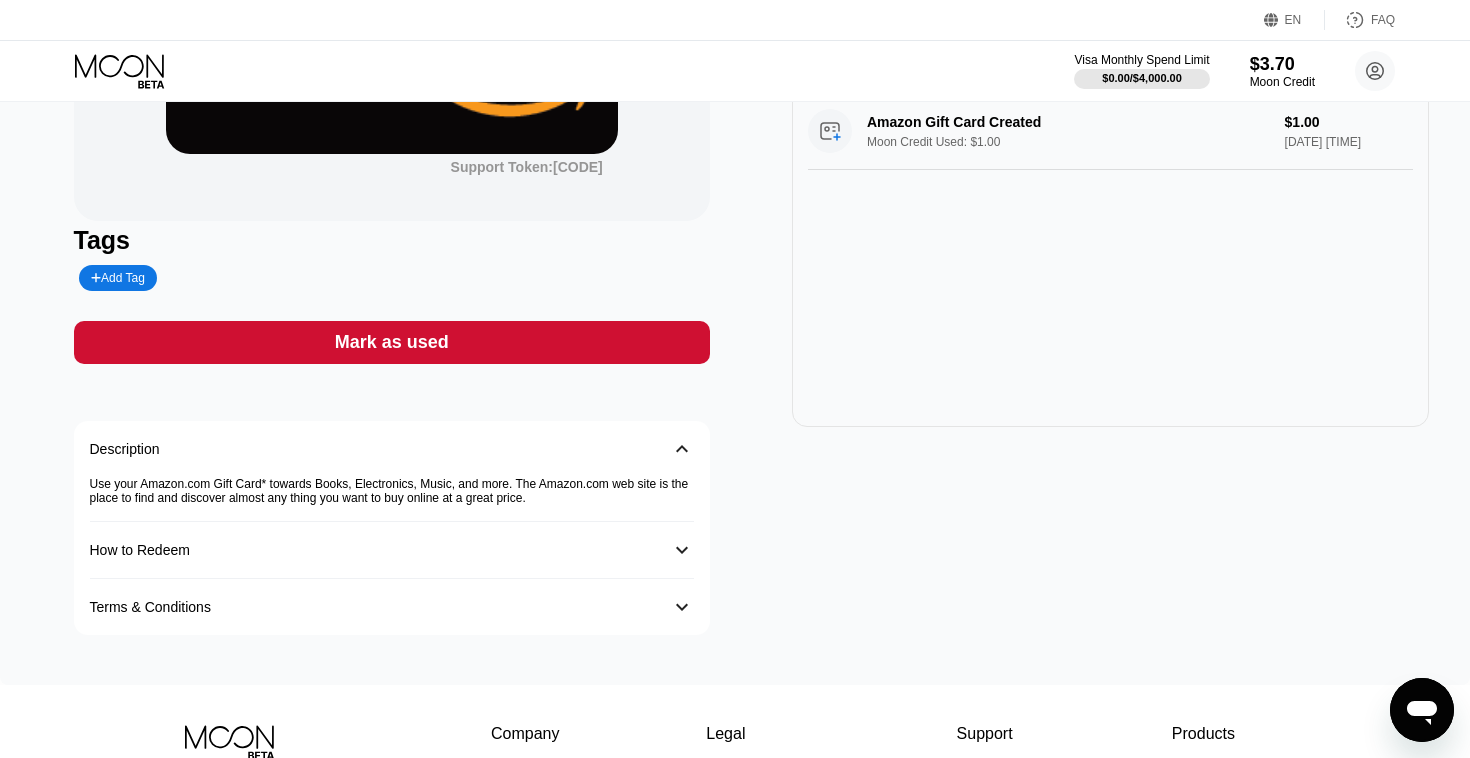 scroll, scrollTop: 0, scrollLeft: 0, axis: both 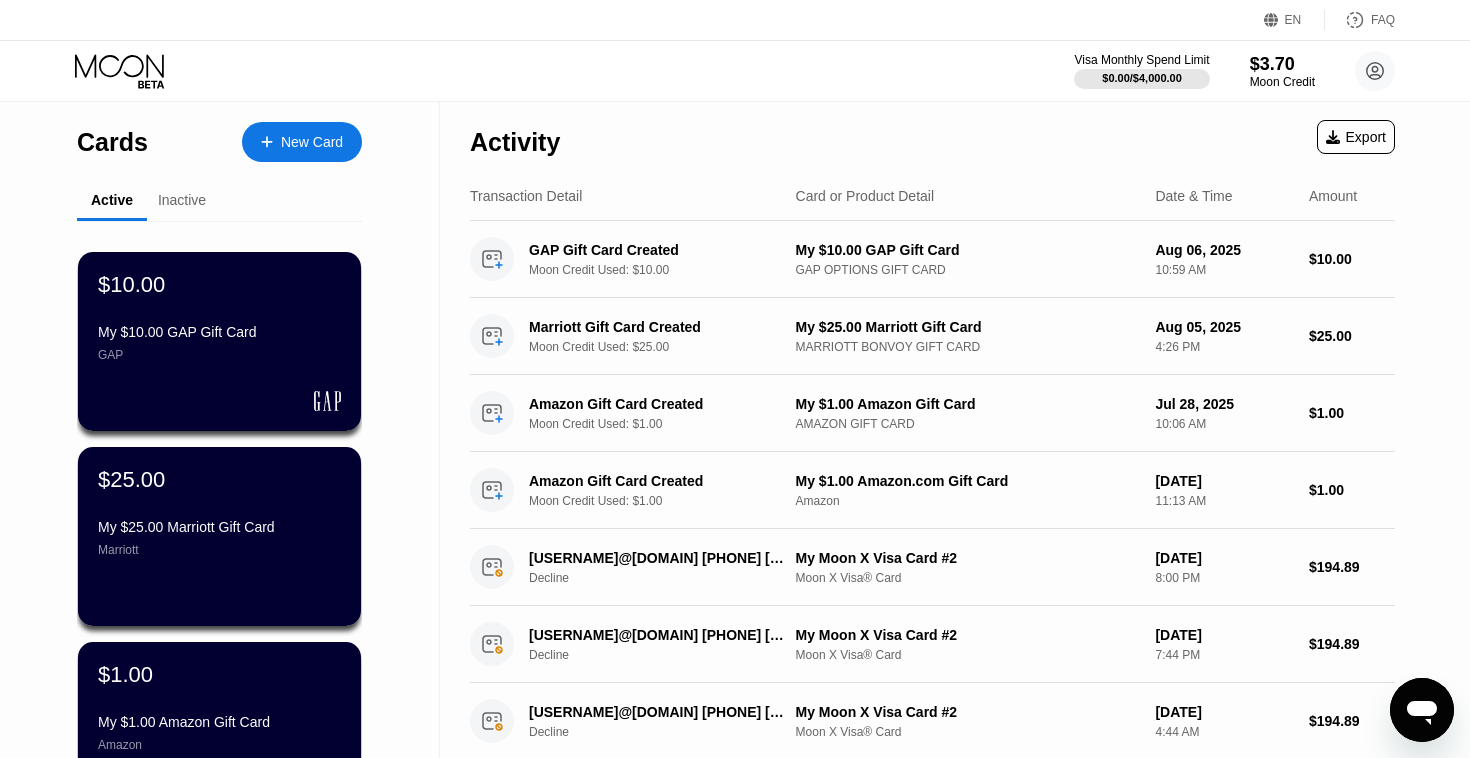 click on "New Card" at bounding box center [312, 142] 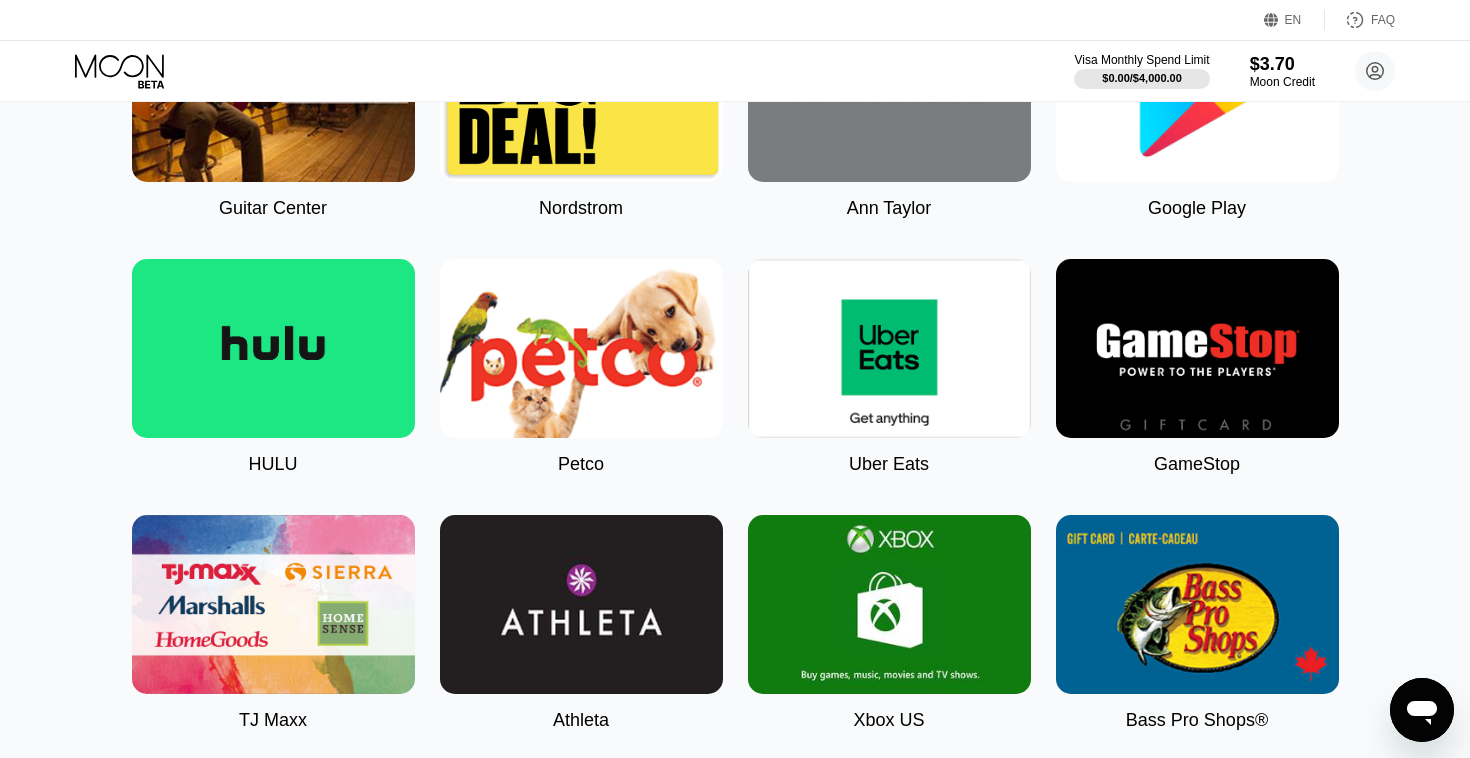 scroll, scrollTop: 1319, scrollLeft: 0, axis: vertical 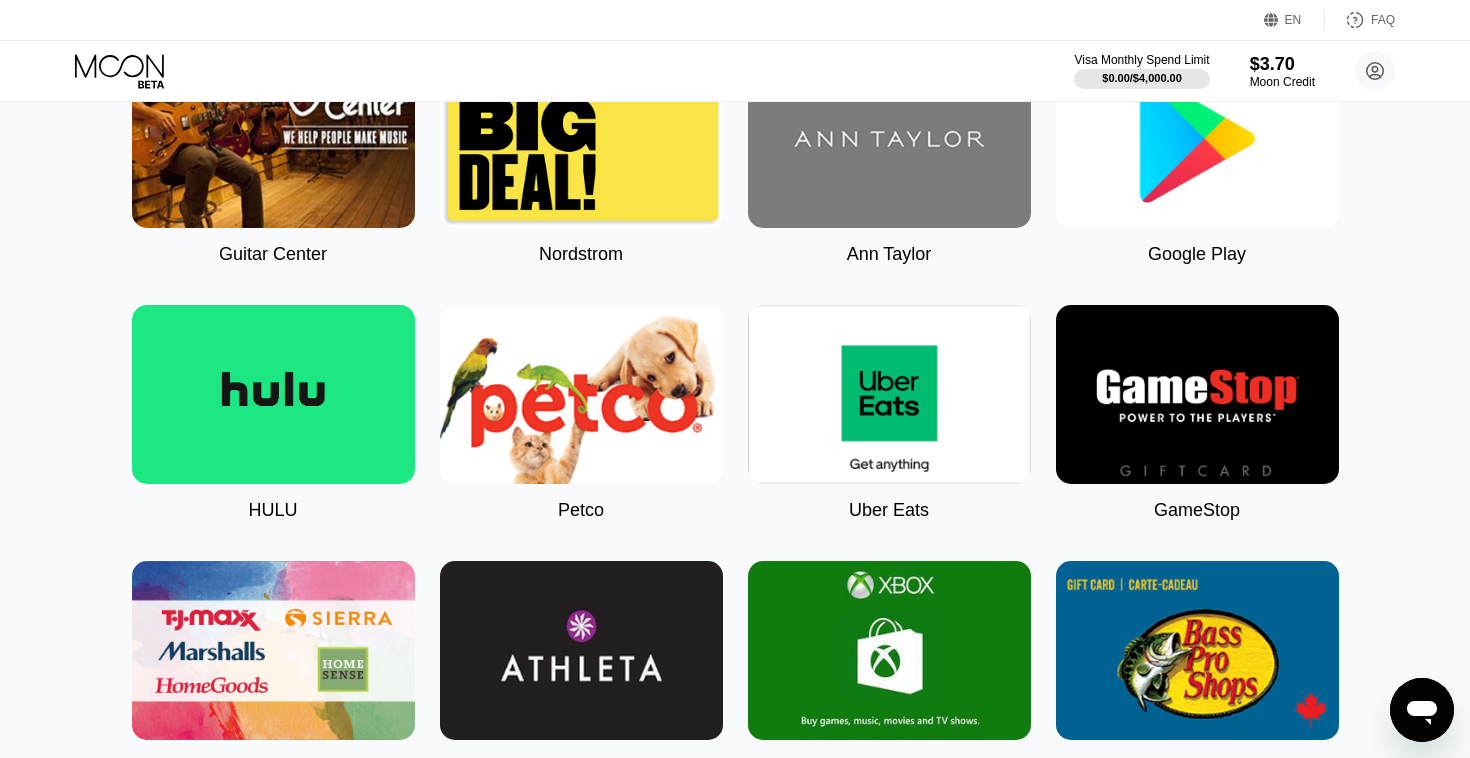 click at bounding box center [273, 394] 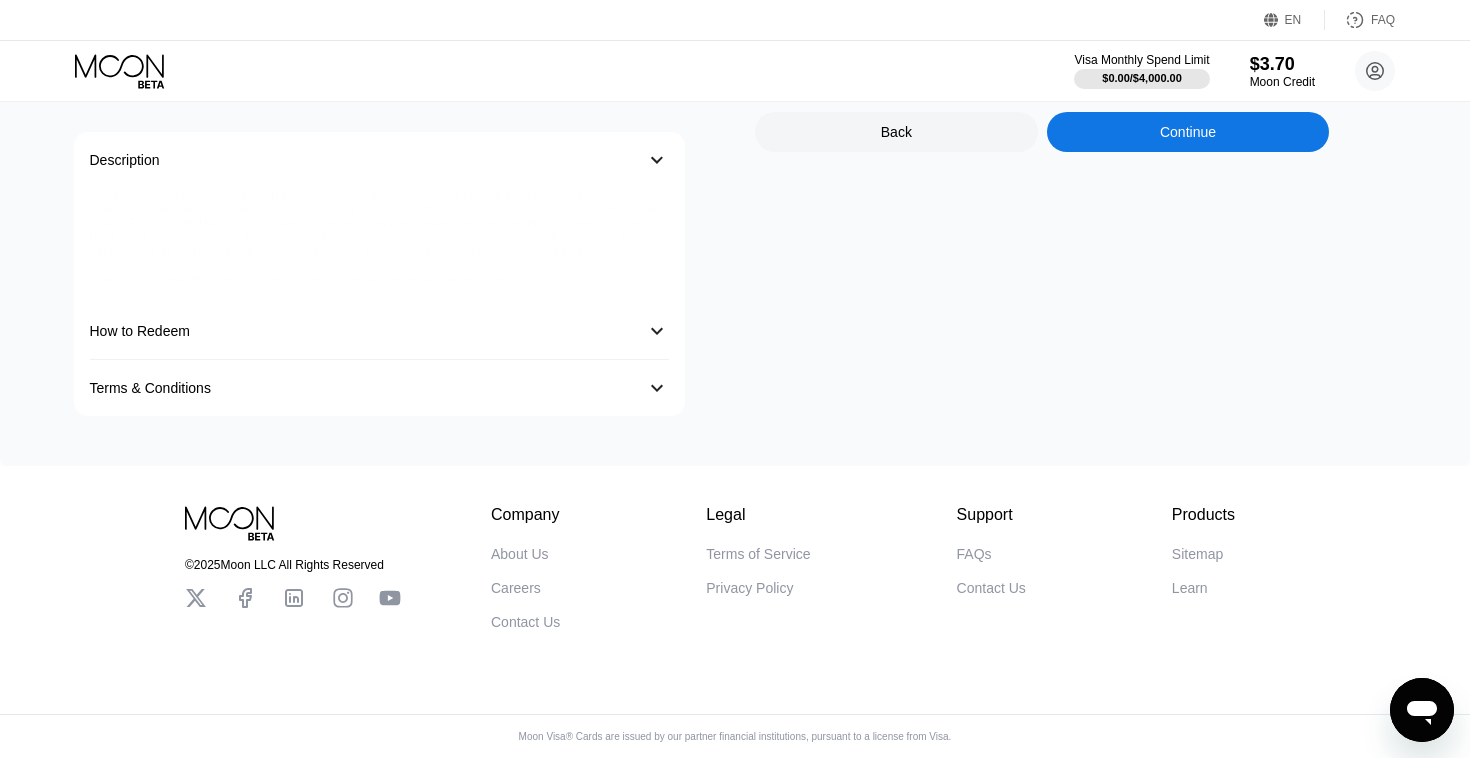 scroll, scrollTop: 0, scrollLeft: 0, axis: both 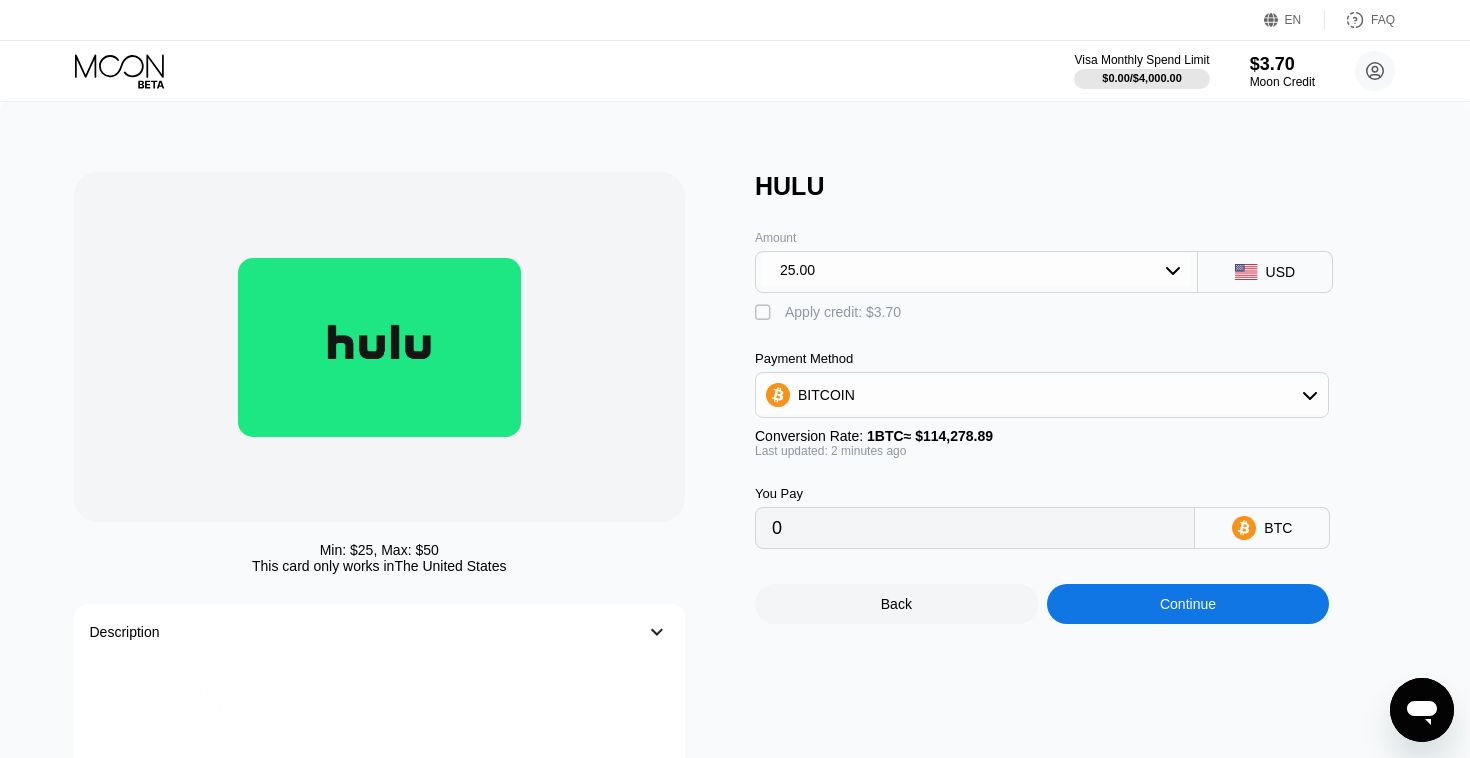 type on "0.00021877" 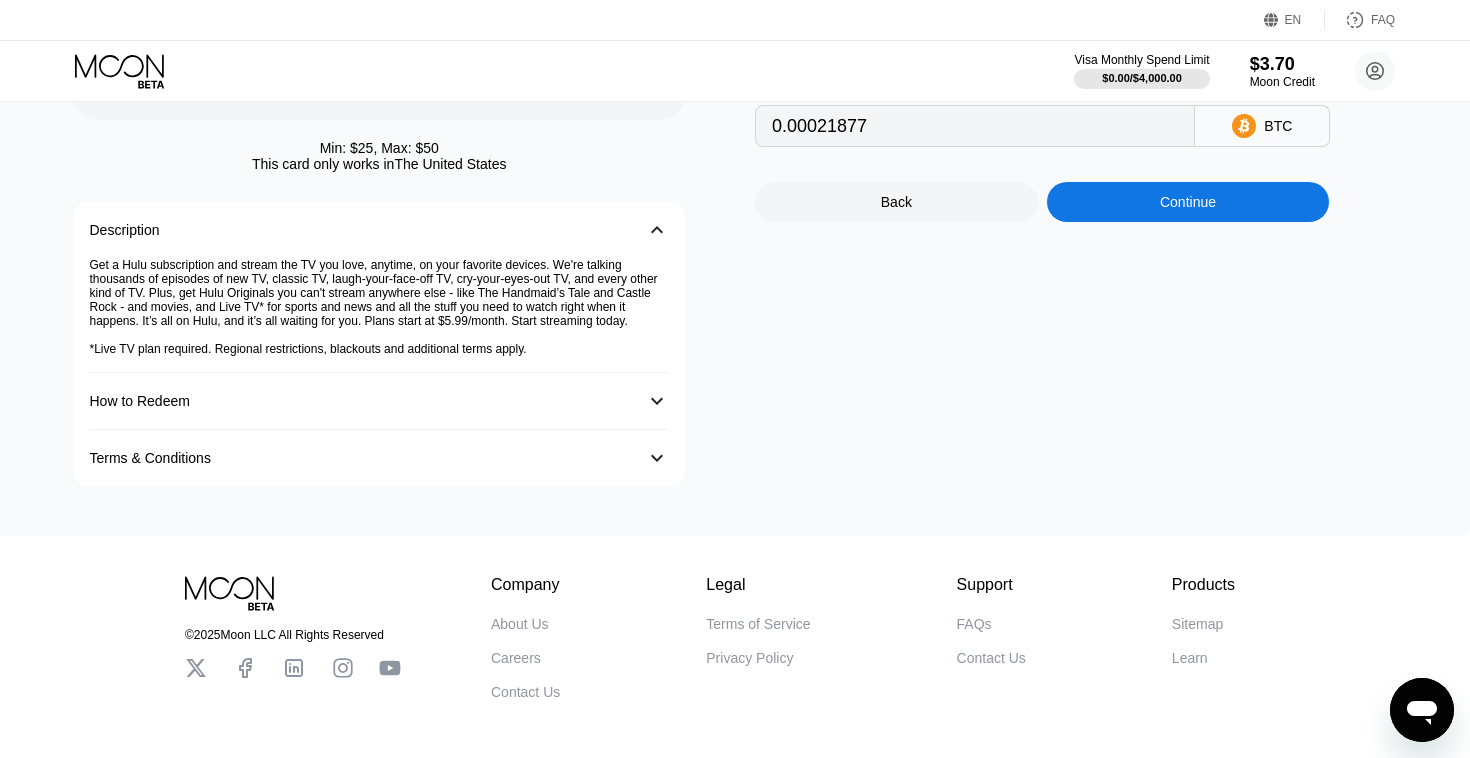scroll, scrollTop: 0, scrollLeft: 0, axis: both 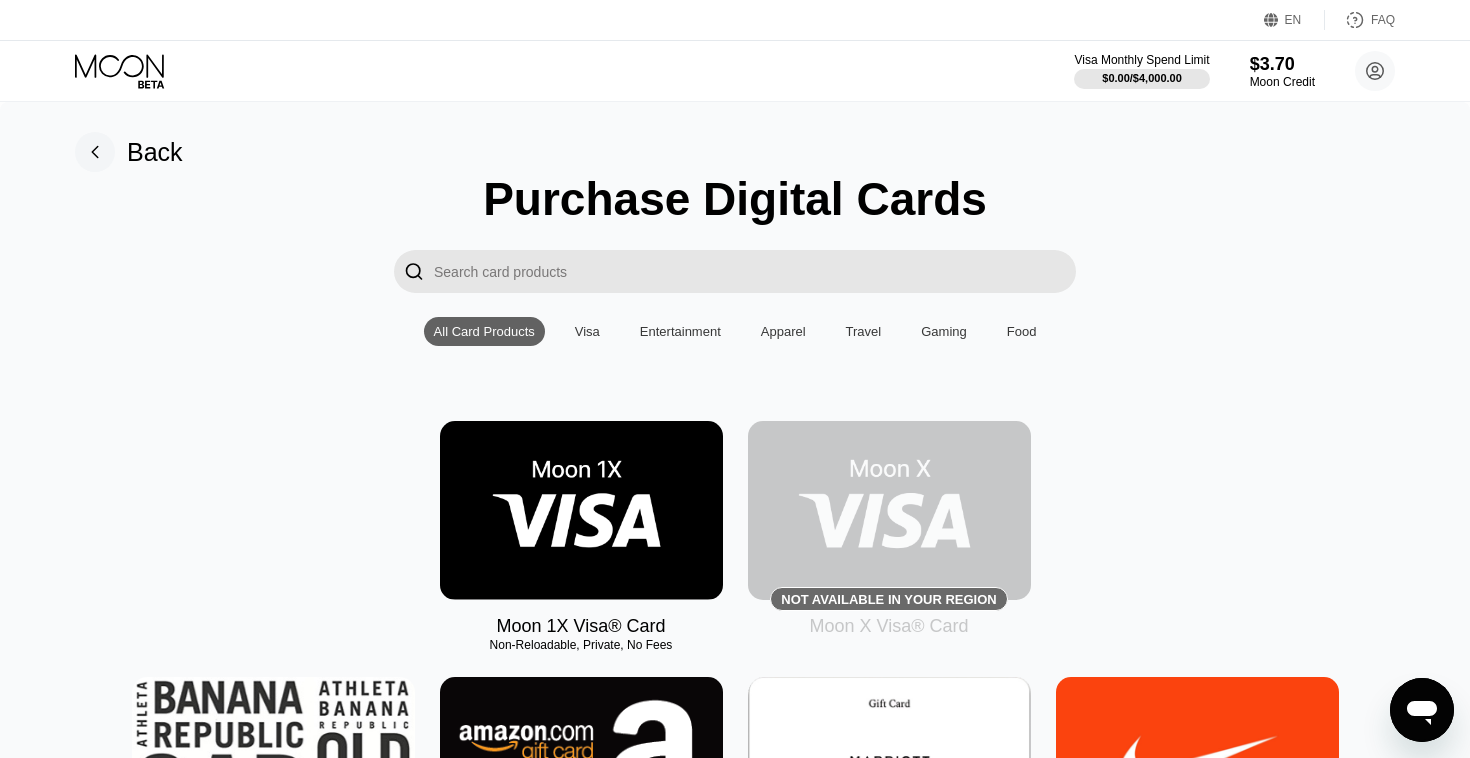click at bounding box center [755, 271] 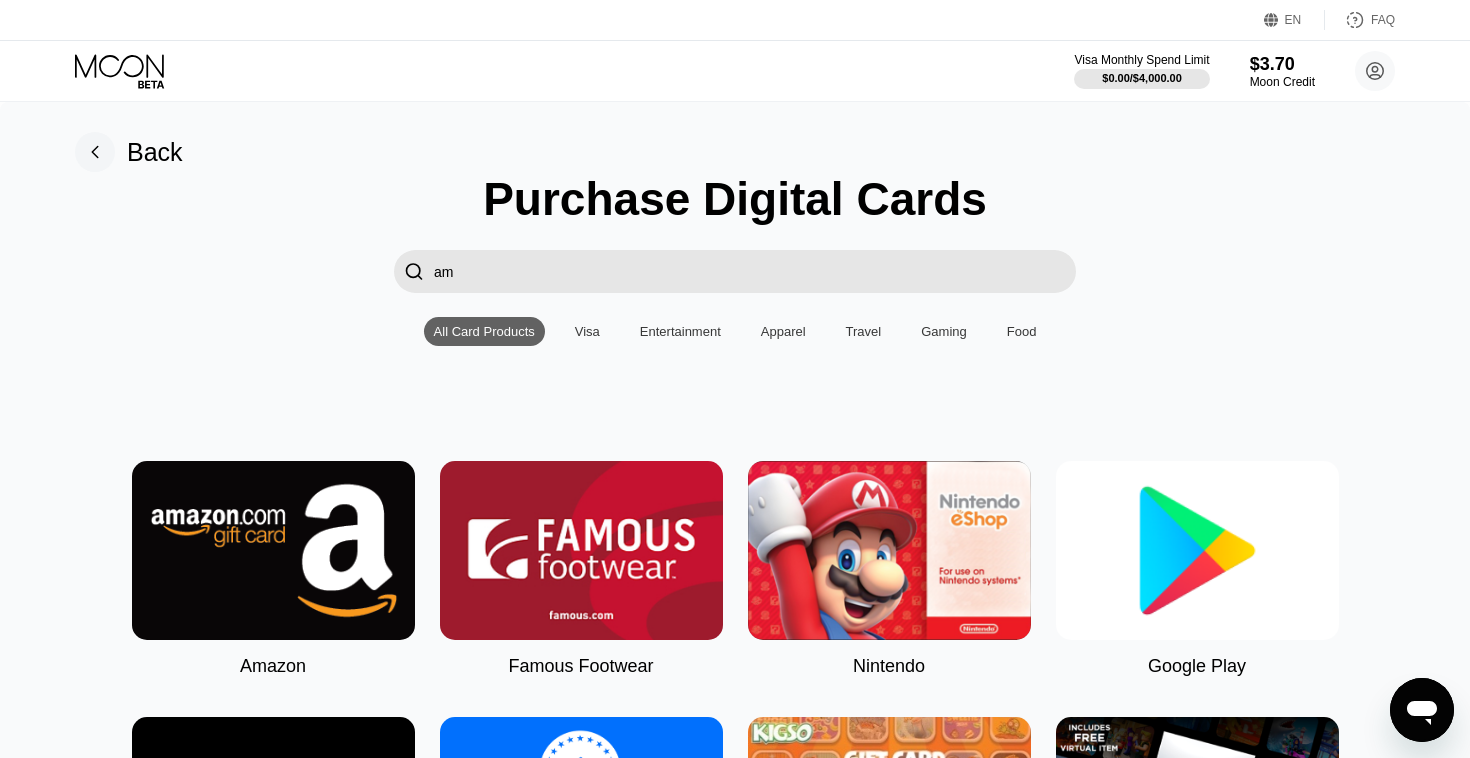 type on "a" 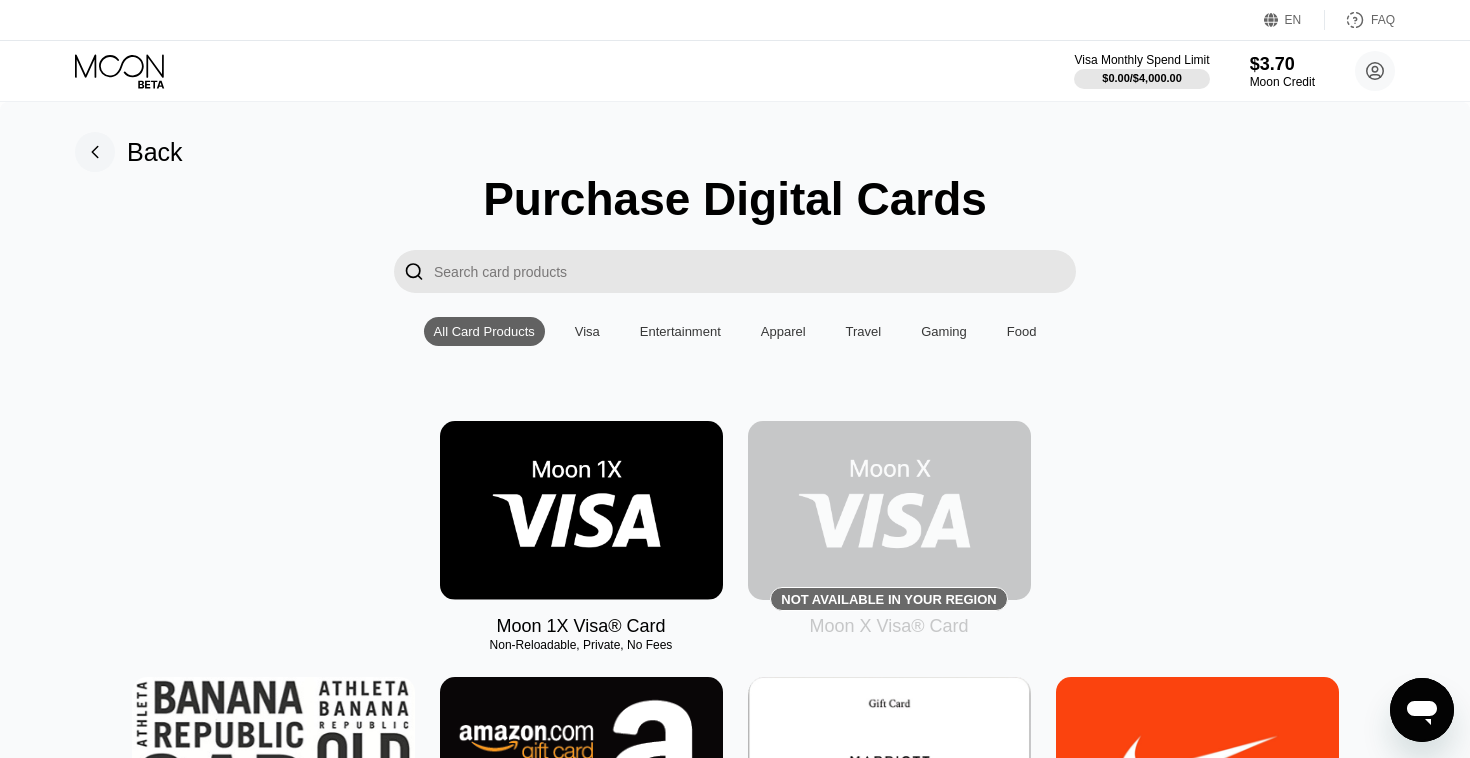 click at bounding box center (755, 271) 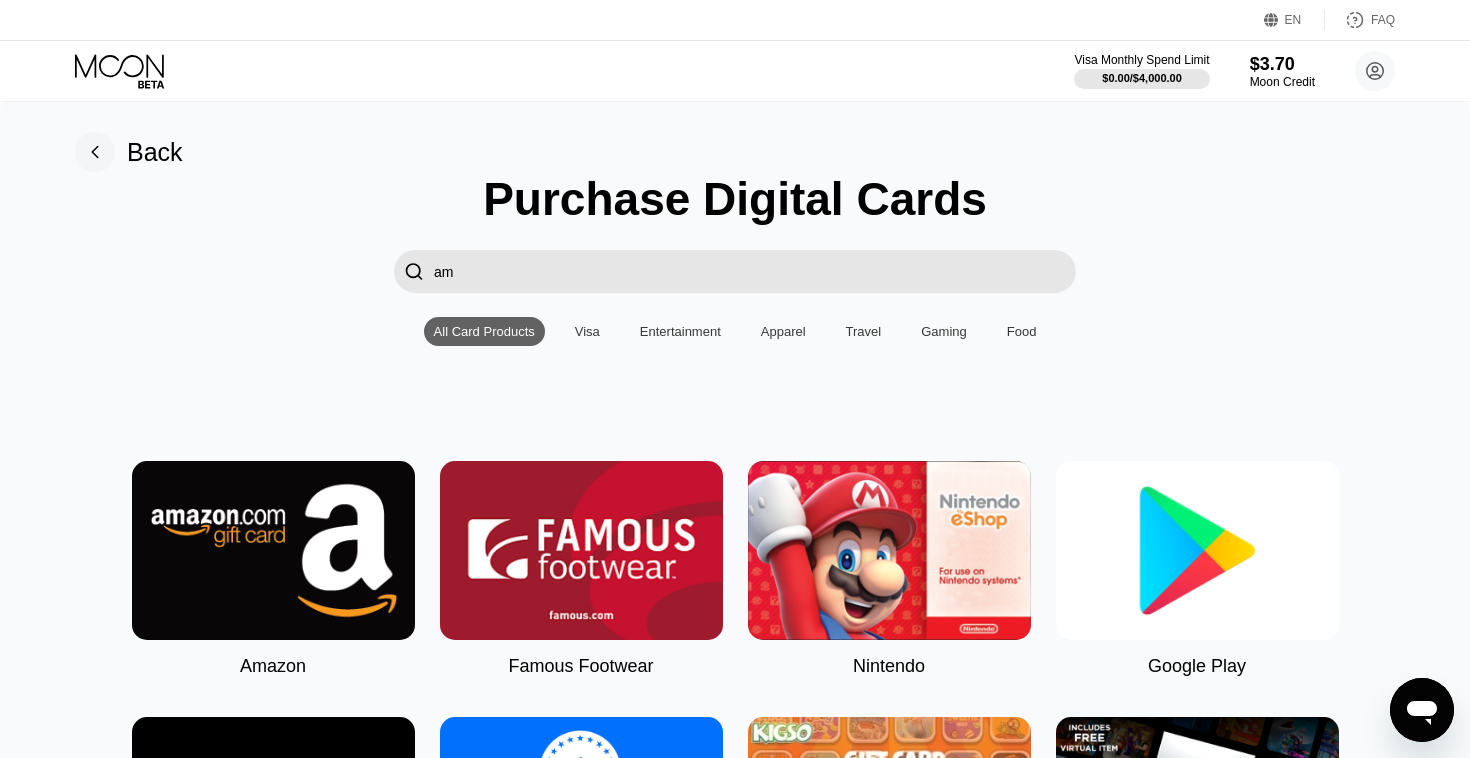 type on "a" 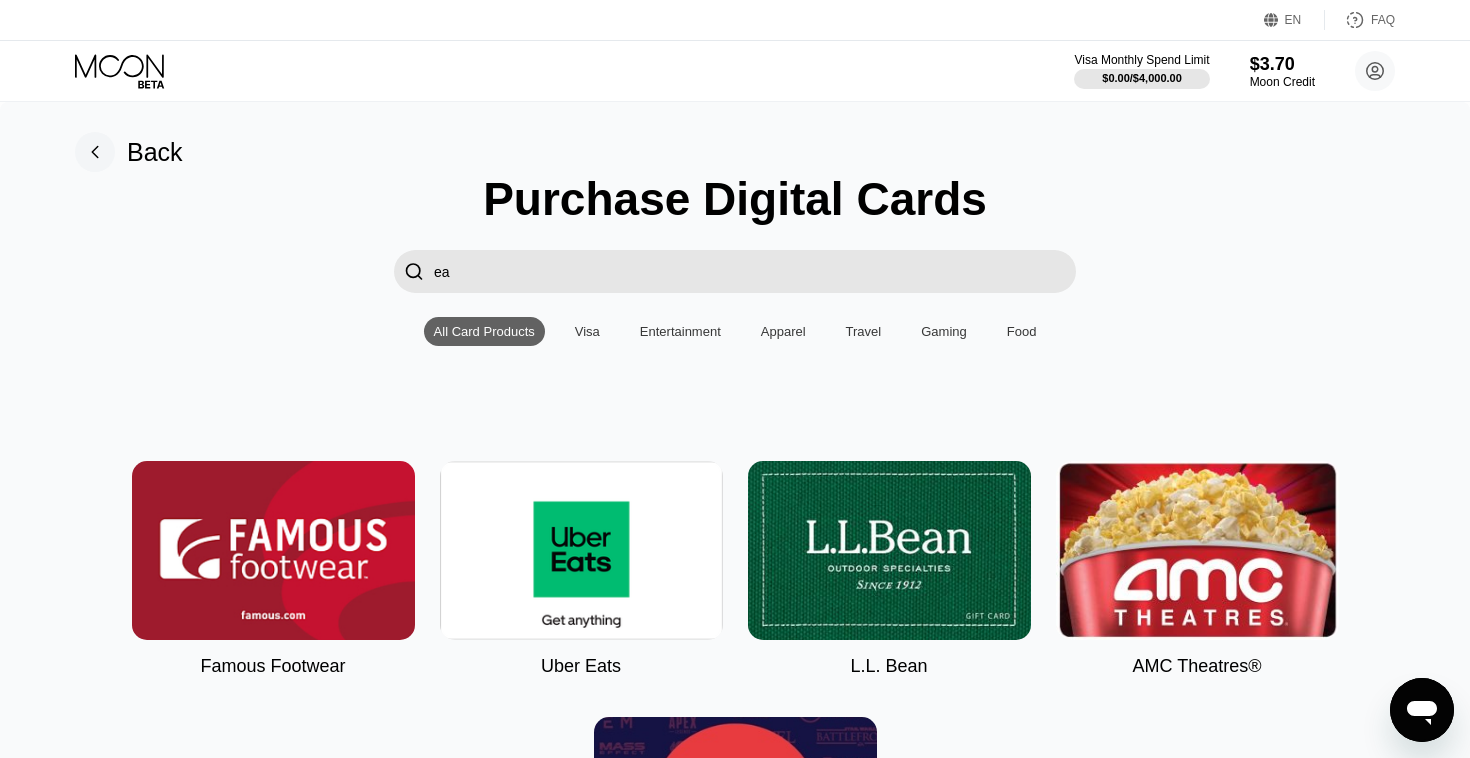 type on "e" 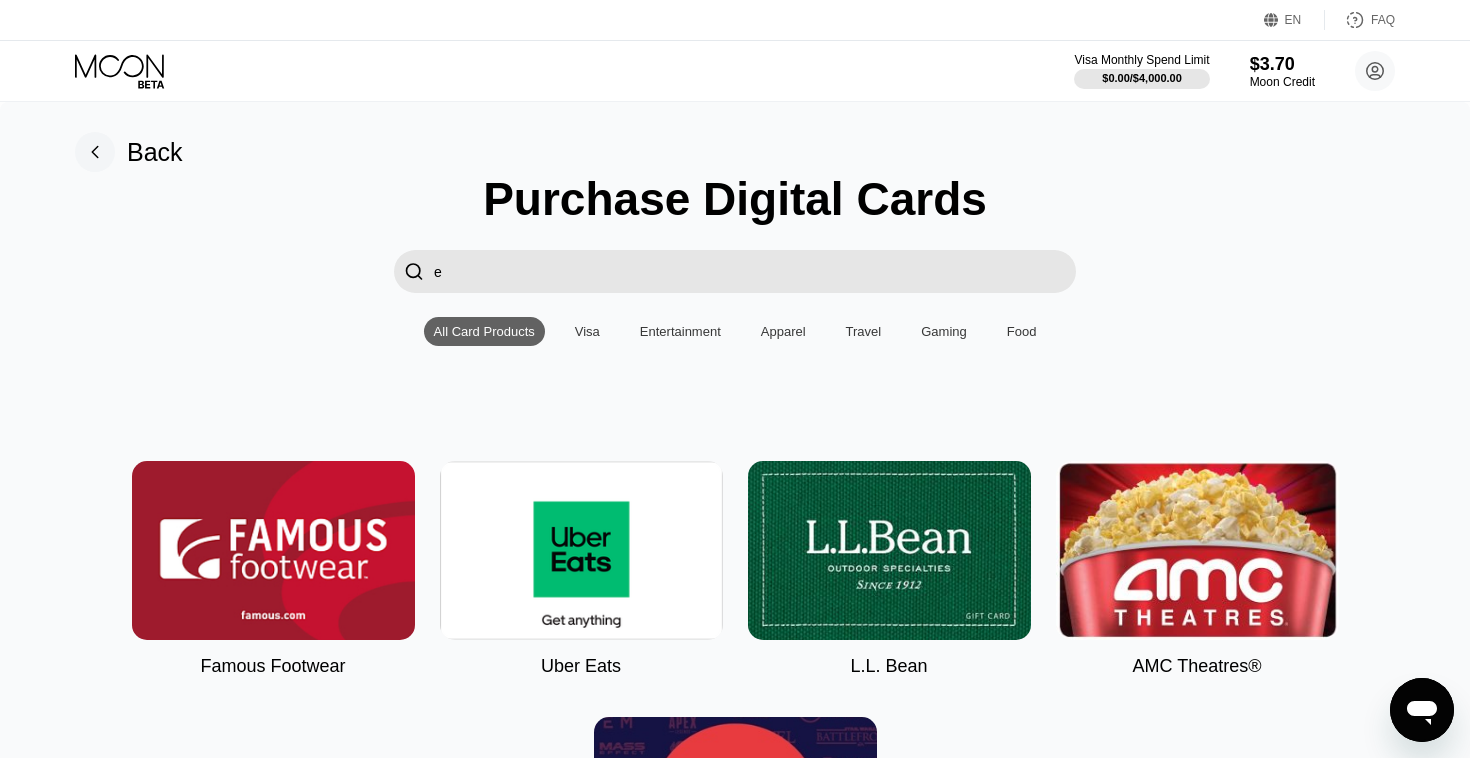 type 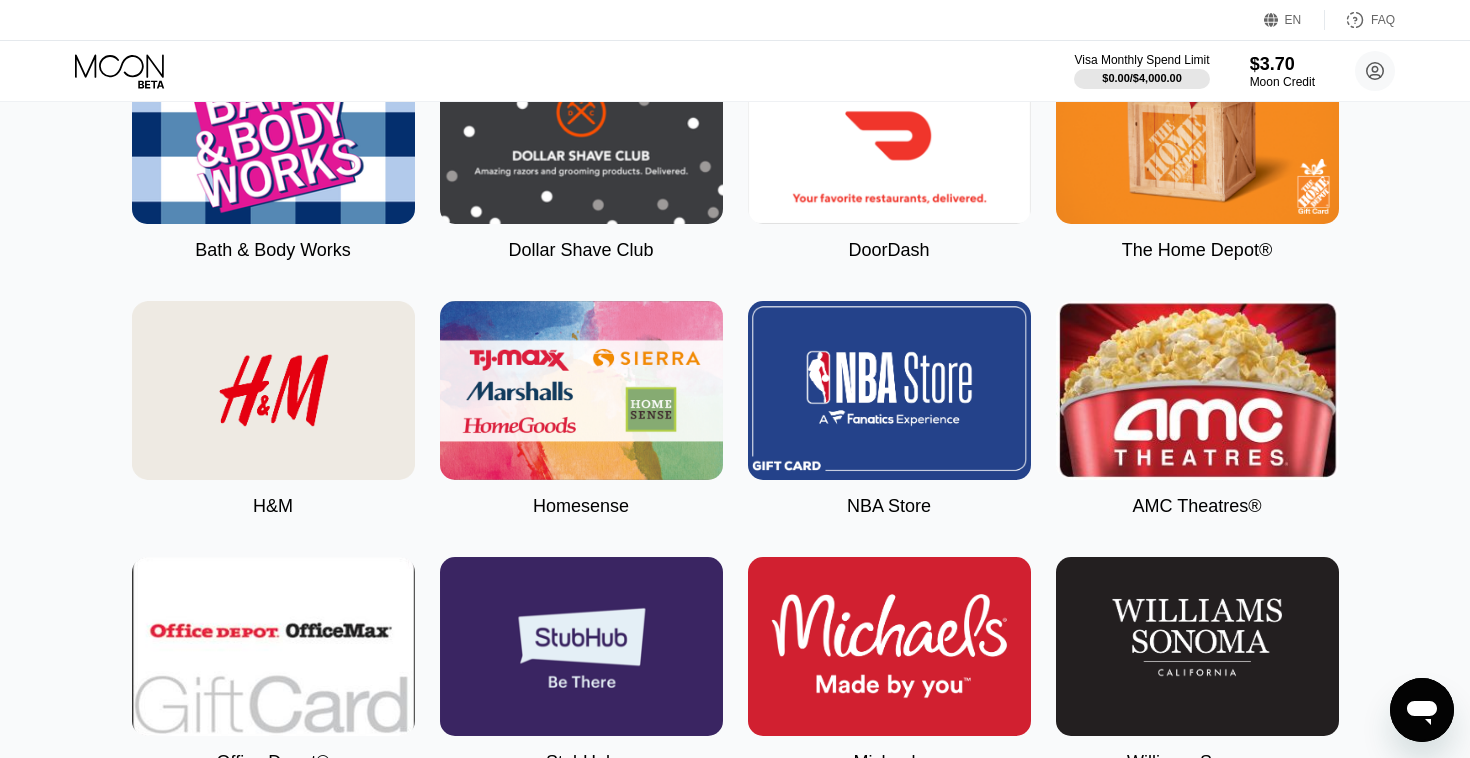 scroll, scrollTop: 4262, scrollLeft: 0, axis: vertical 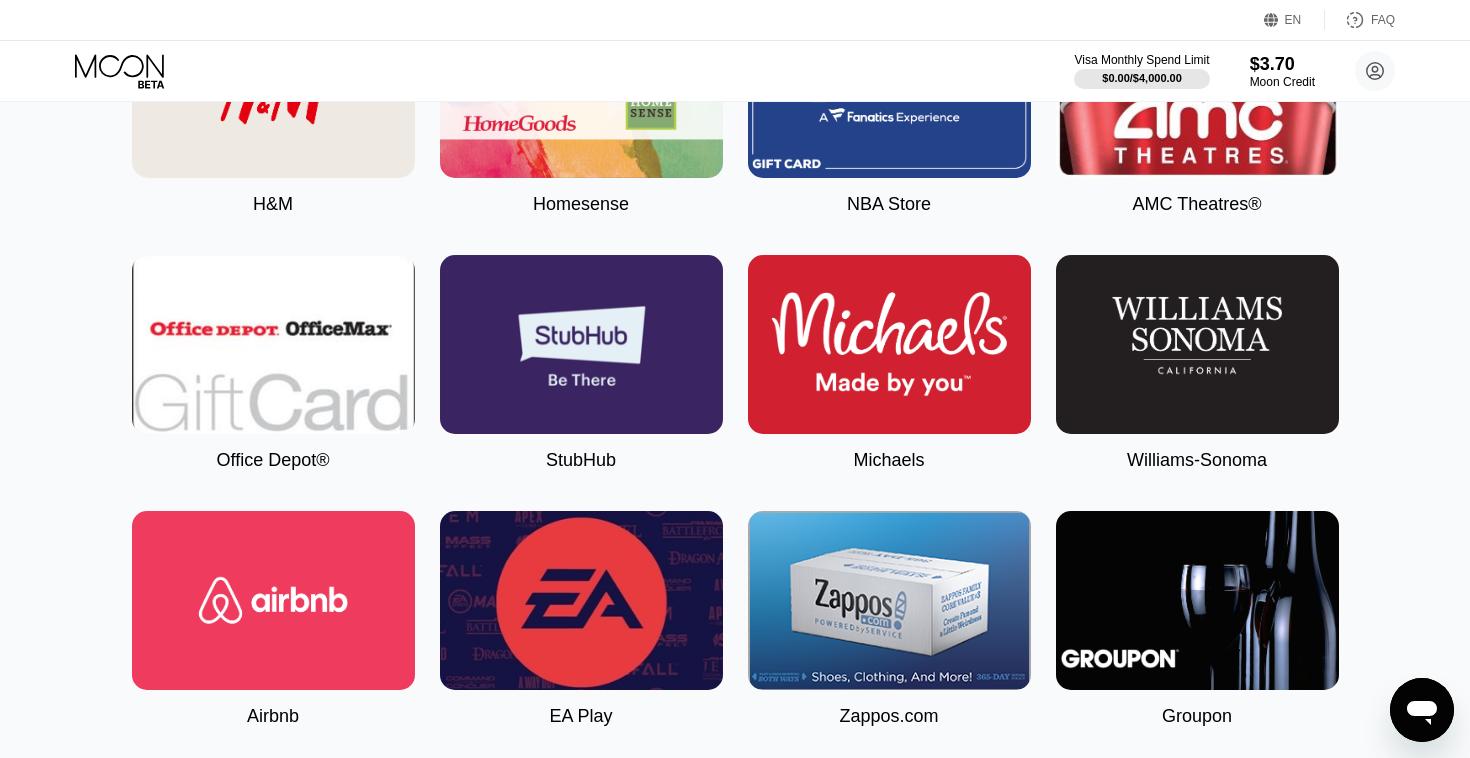 click at bounding box center [581, 344] 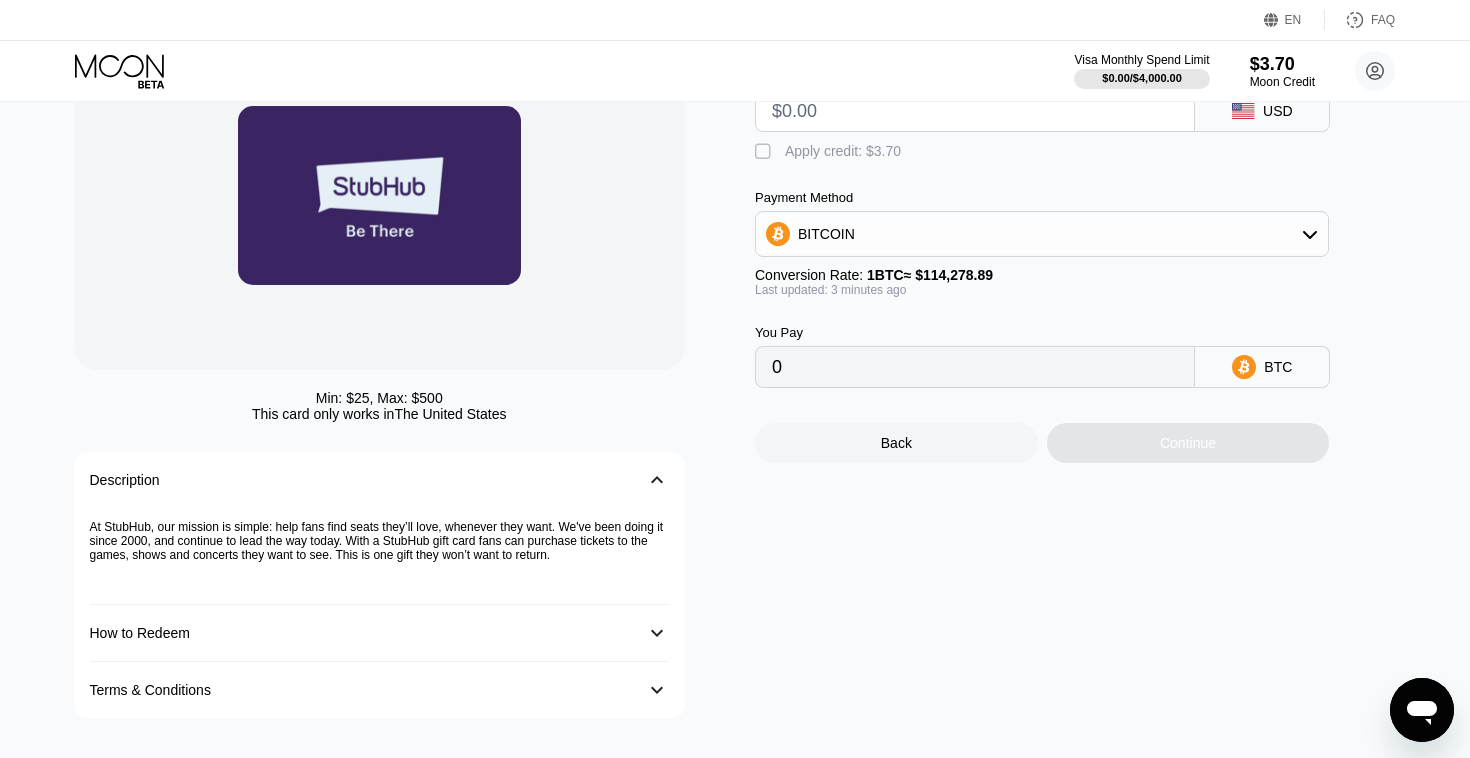 scroll, scrollTop: 0, scrollLeft: 0, axis: both 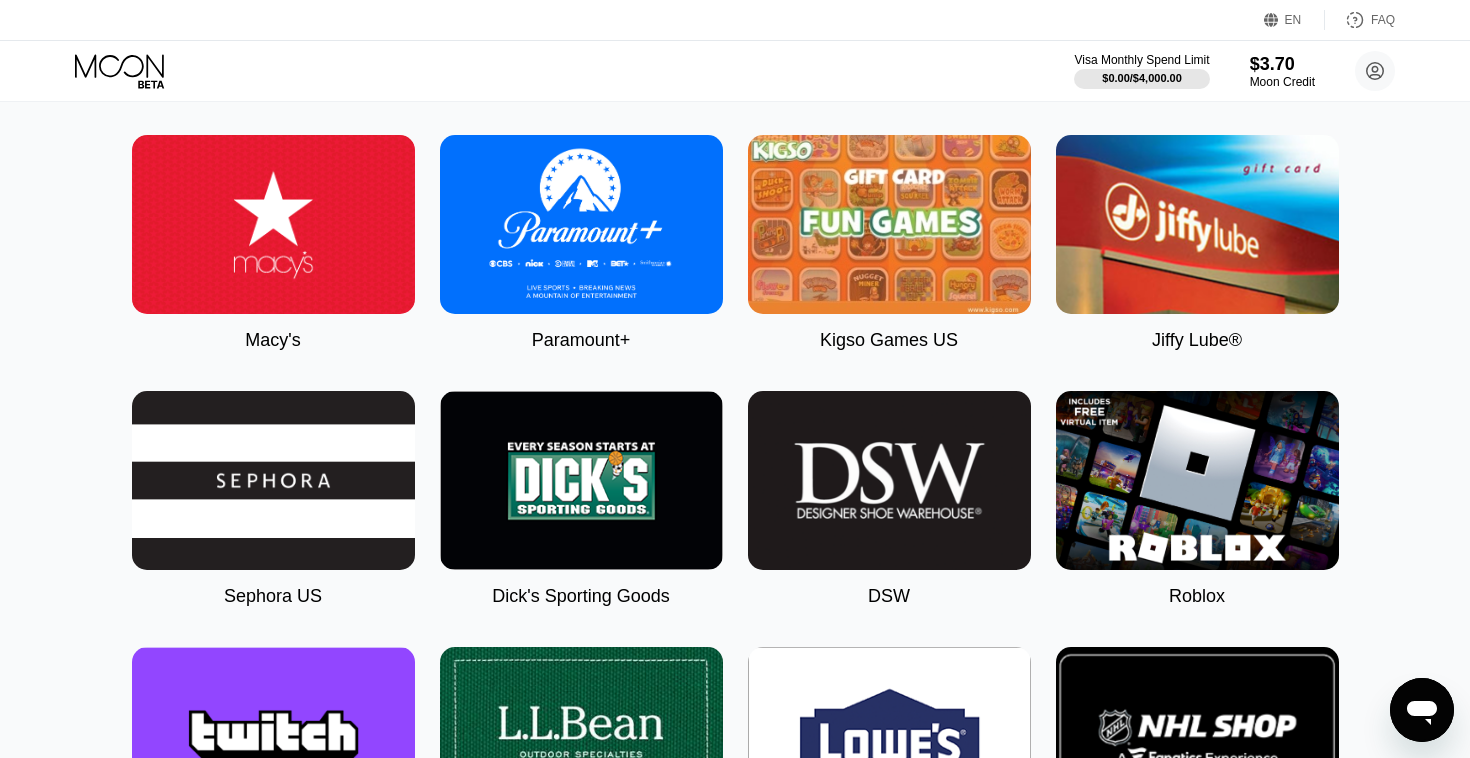 click at bounding box center (273, 224) 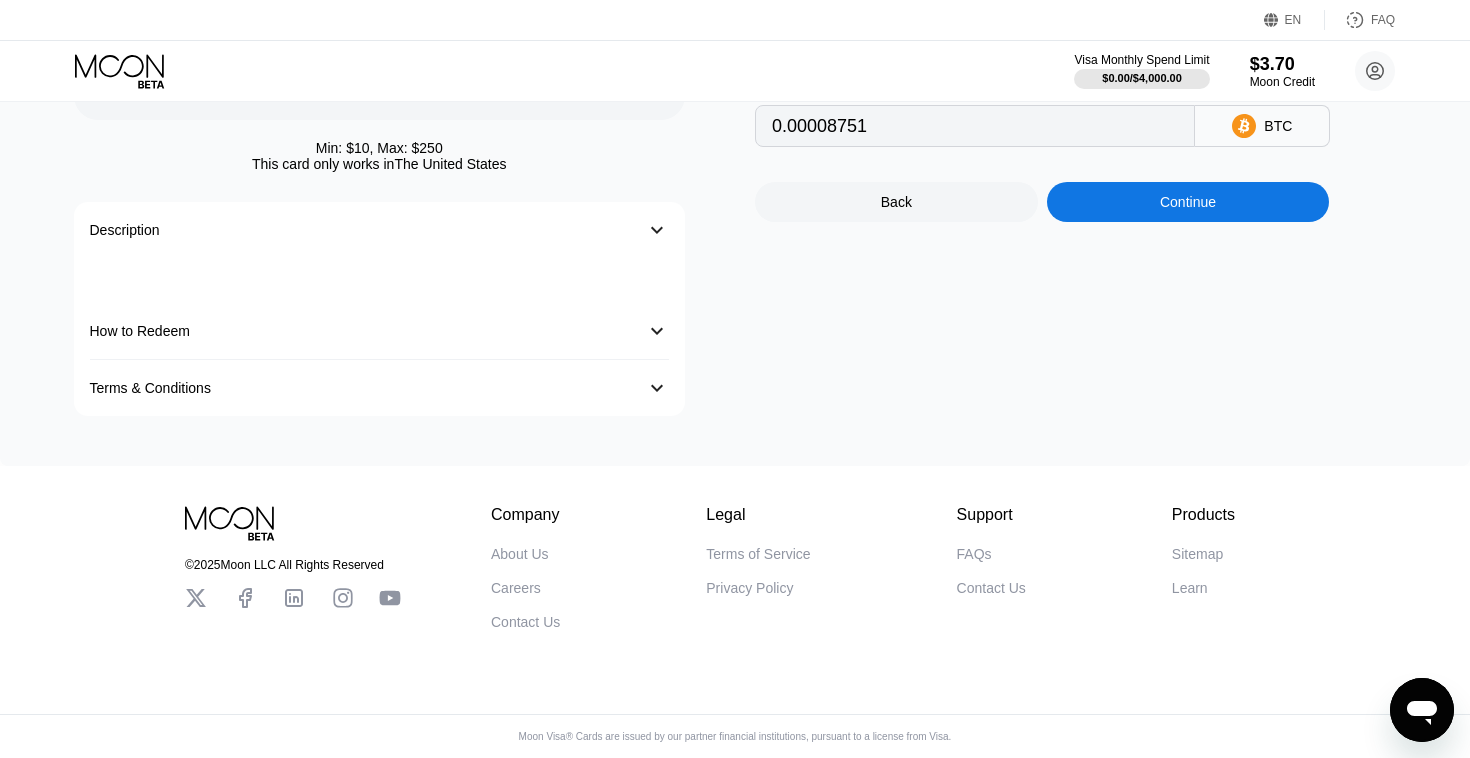 scroll, scrollTop: 0, scrollLeft: 0, axis: both 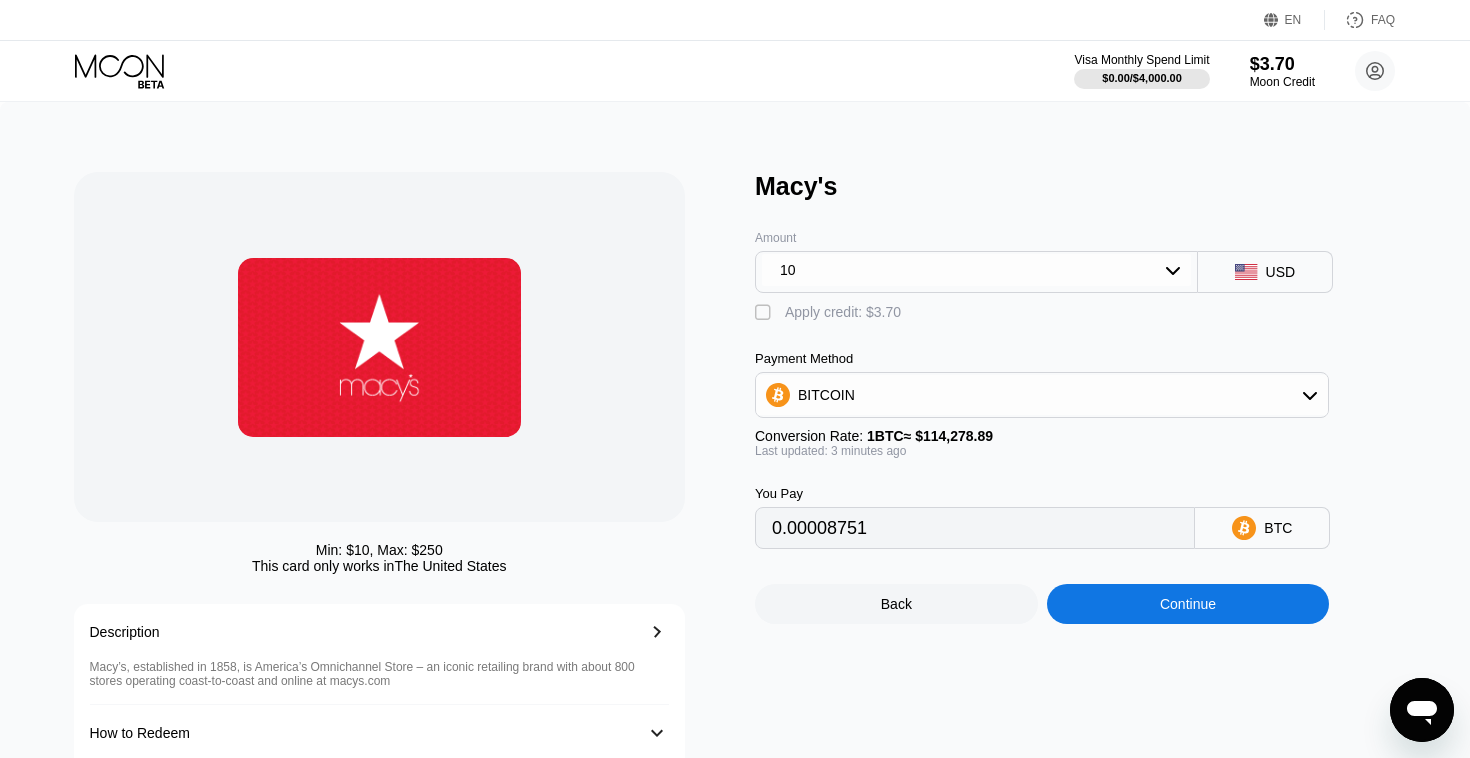 type on "0.00008746" 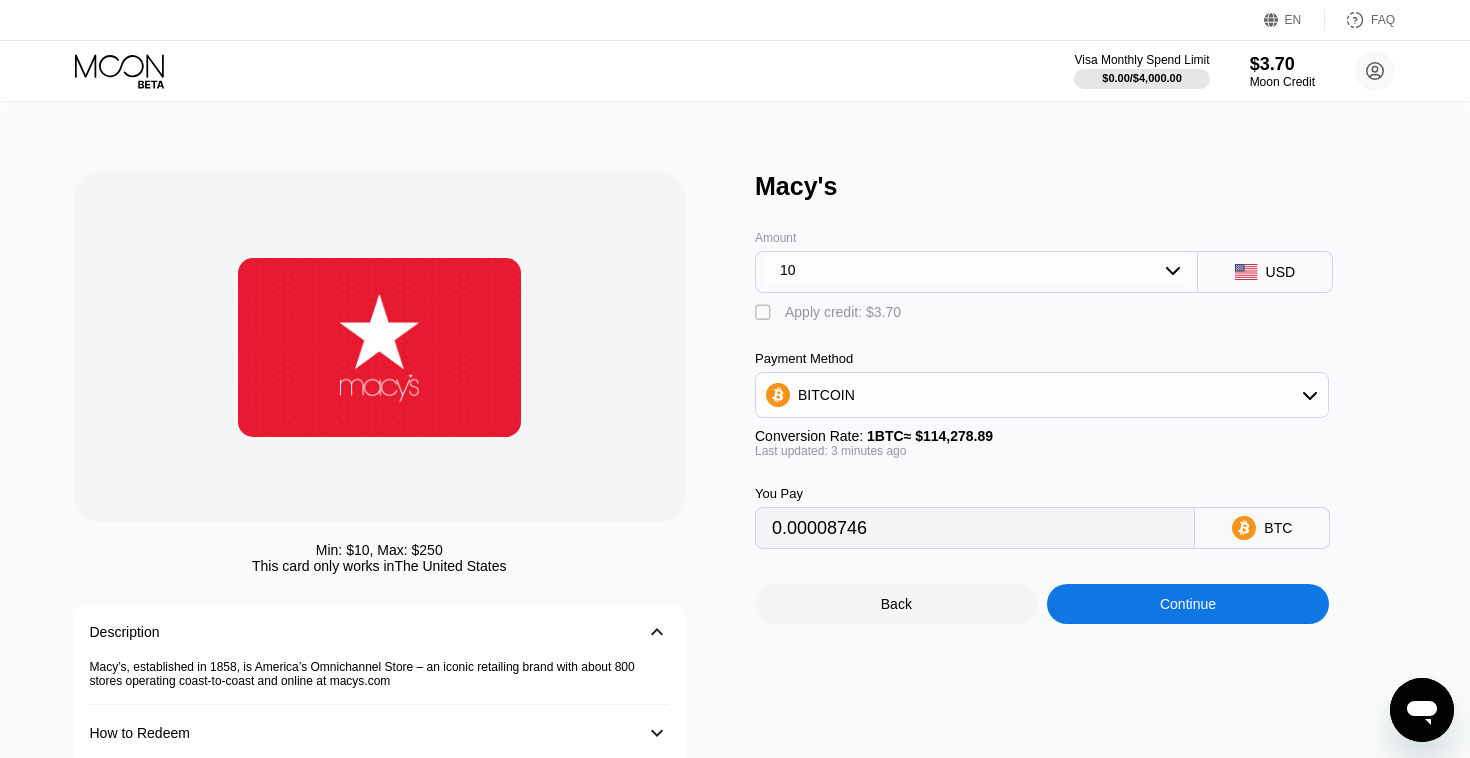 scroll, scrollTop: 1, scrollLeft: 0, axis: vertical 